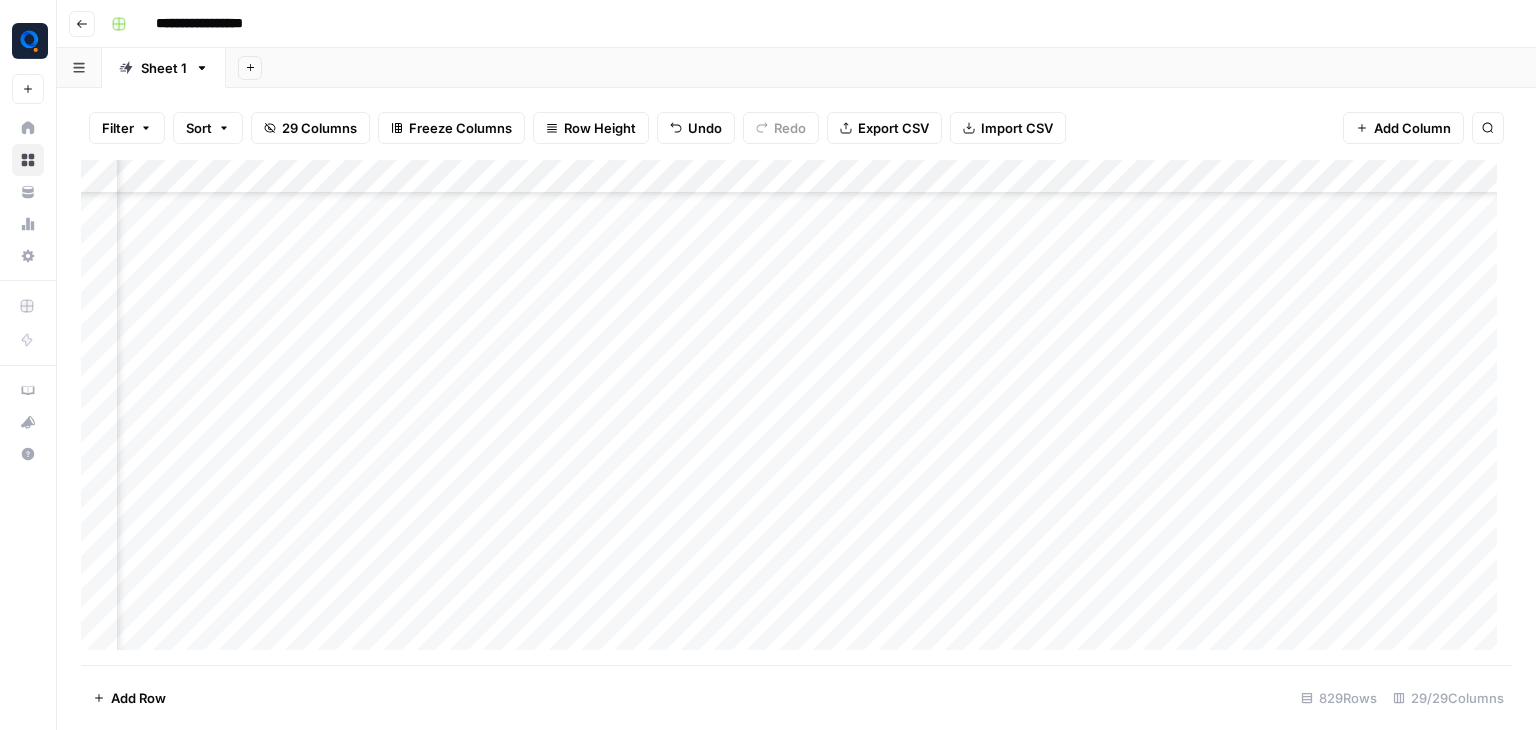 scroll, scrollTop: 0, scrollLeft: 0, axis: both 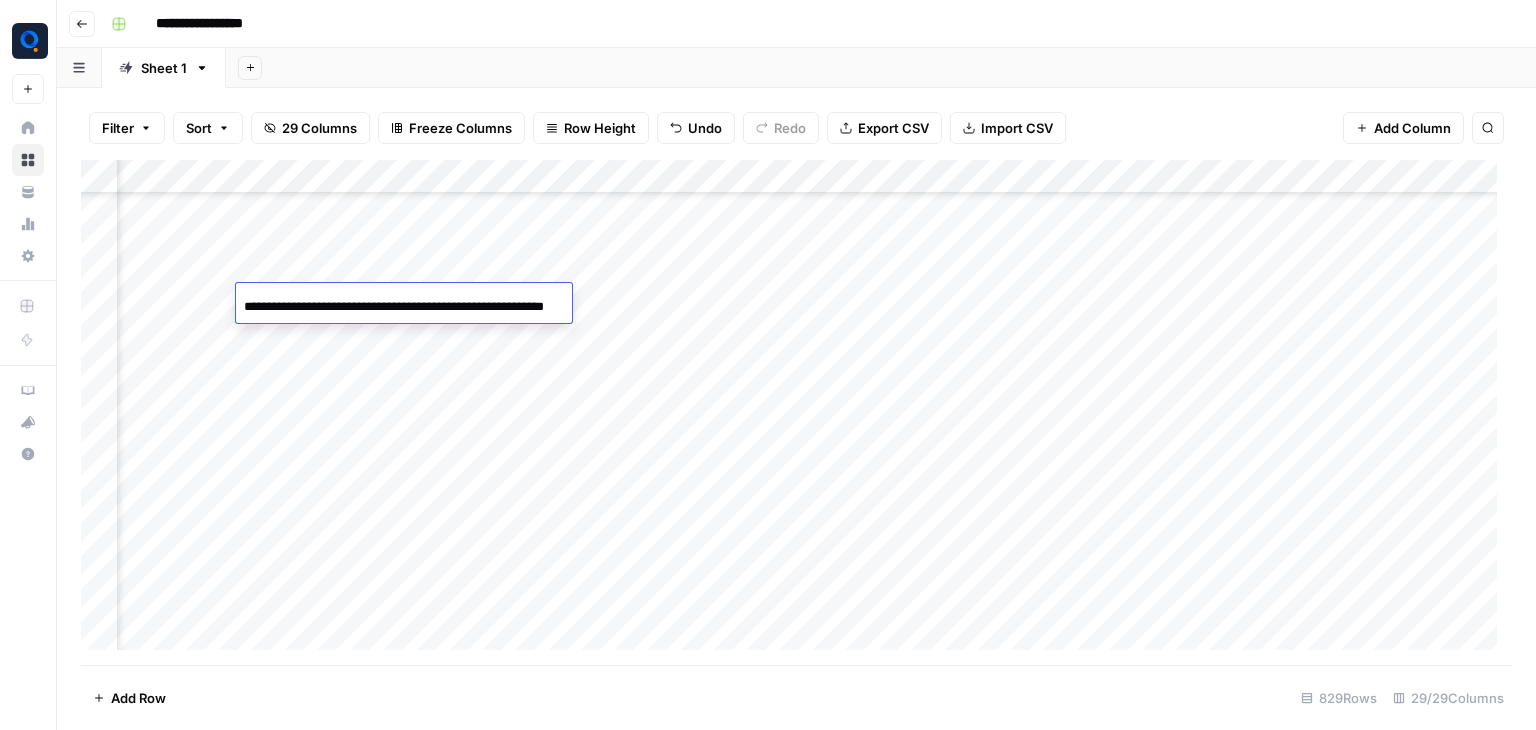 click on "**********" at bounding box center (404, 307) 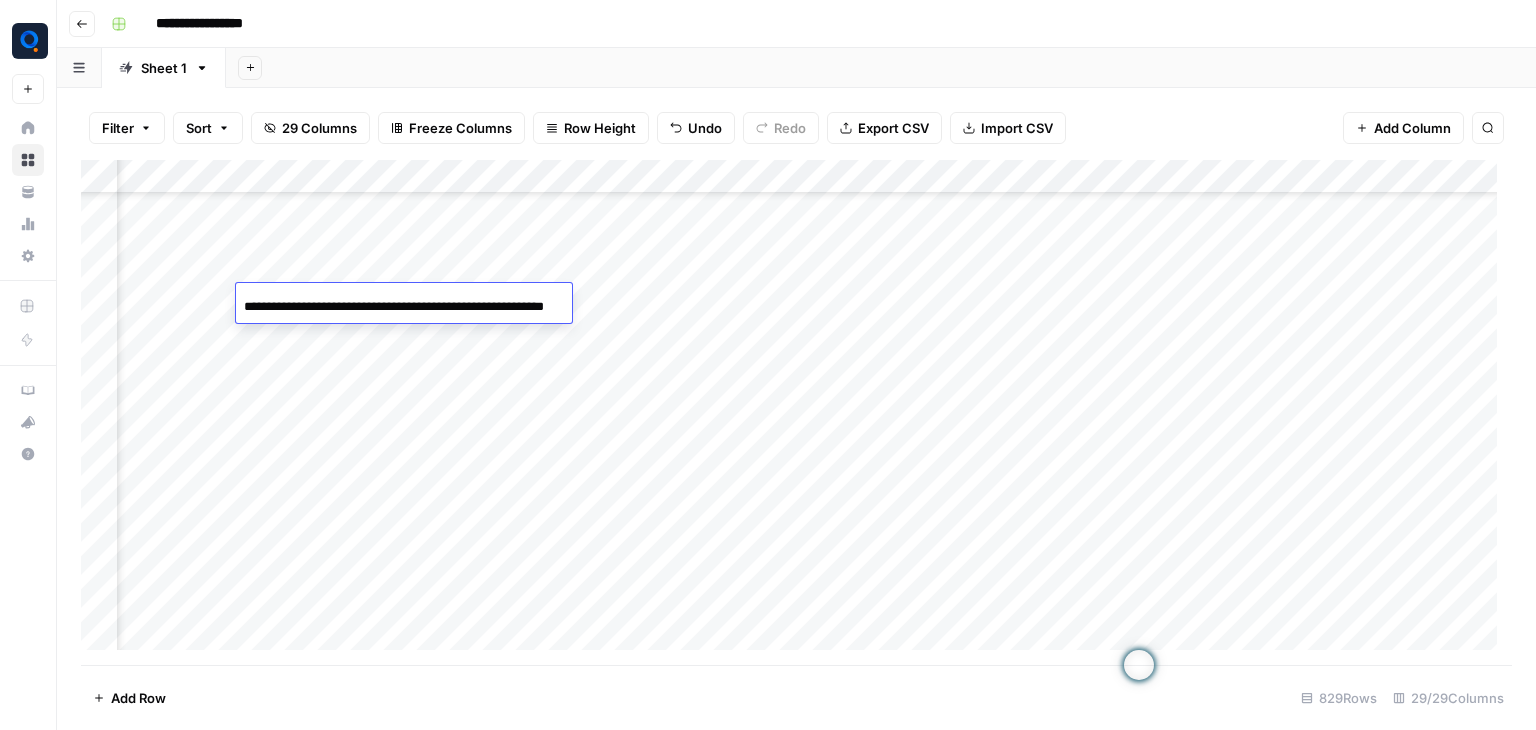 scroll, scrollTop: 0, scrollLeft: 0, axis: both 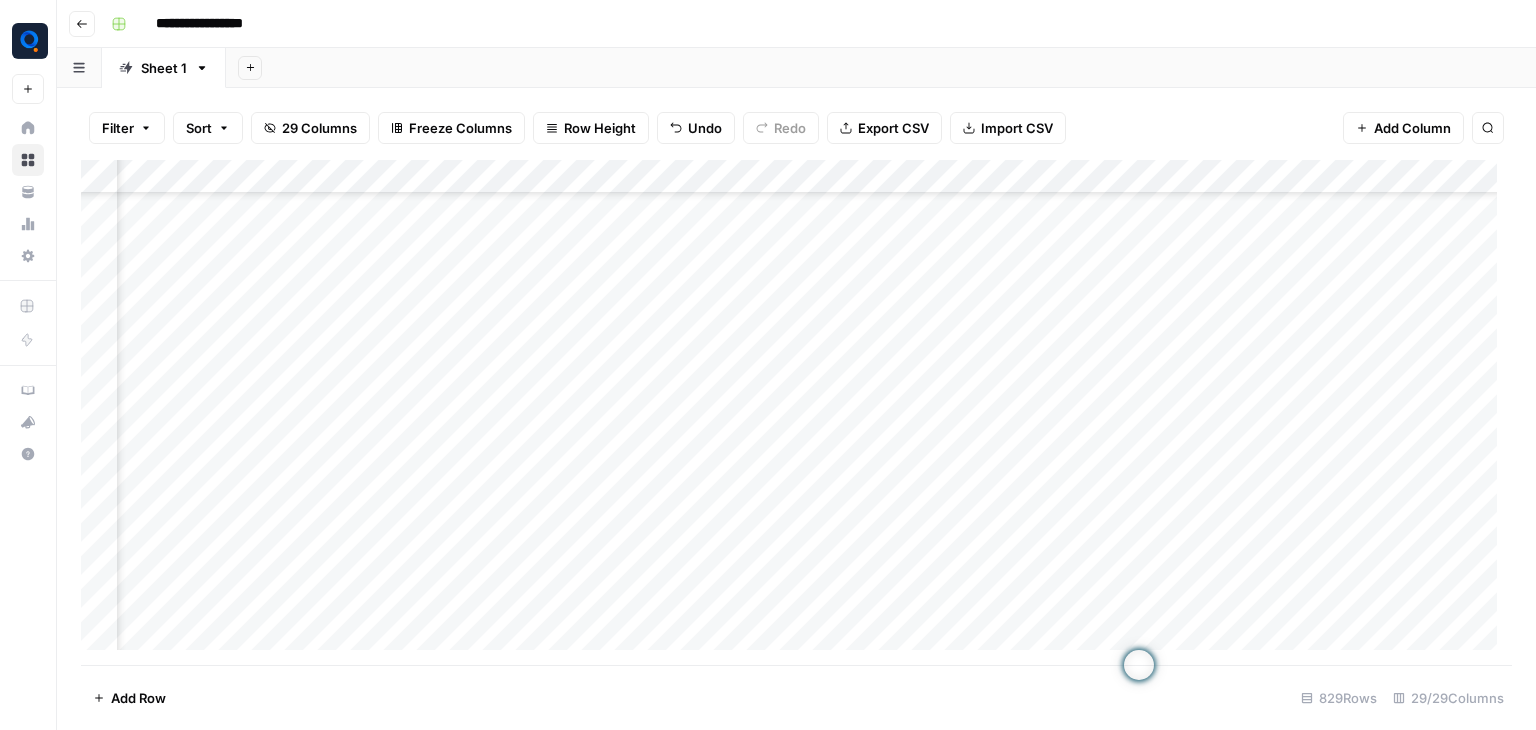 click on "Add Column" at bounding box center [796, 412] 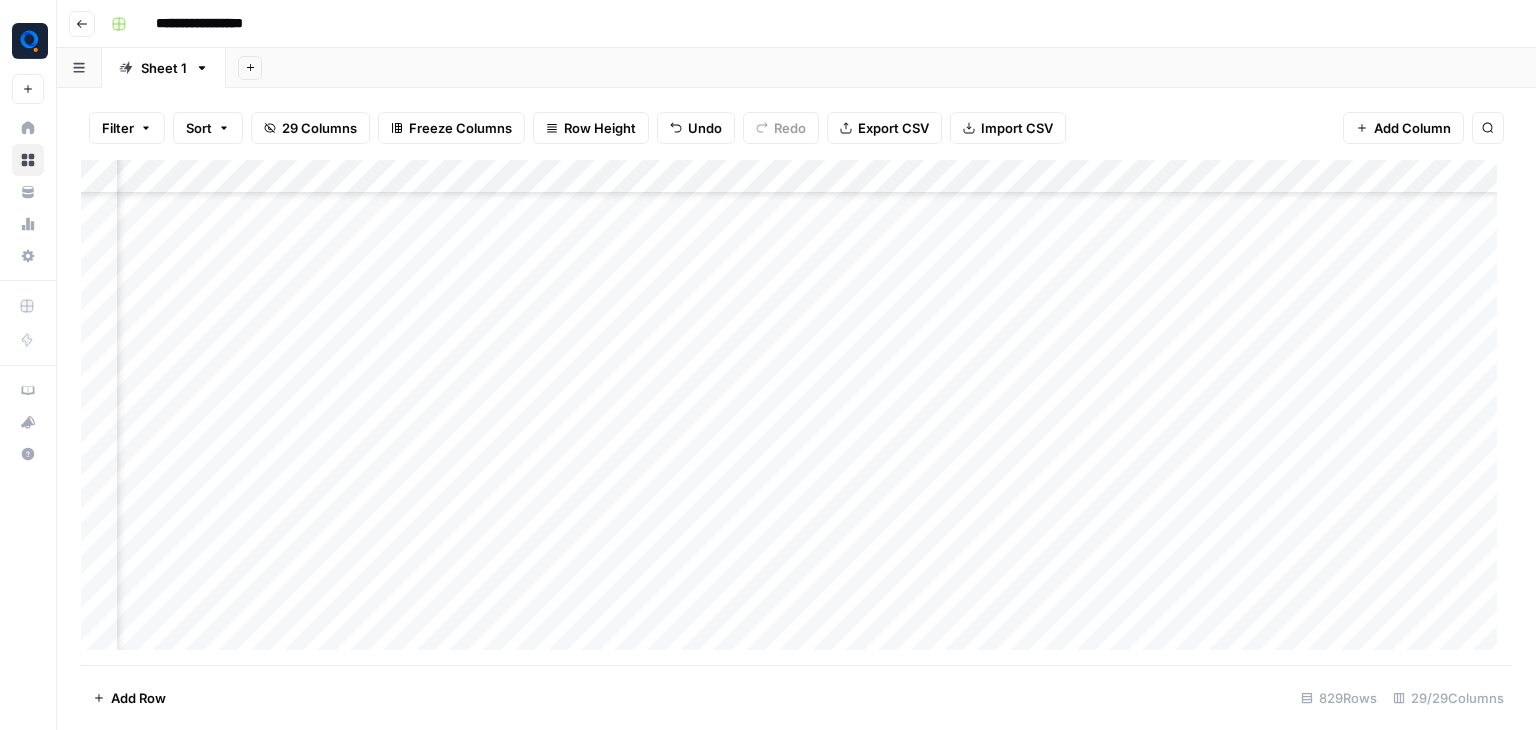 scroll, scrollTop: 21123, scrollLeft: 2311, axis: both 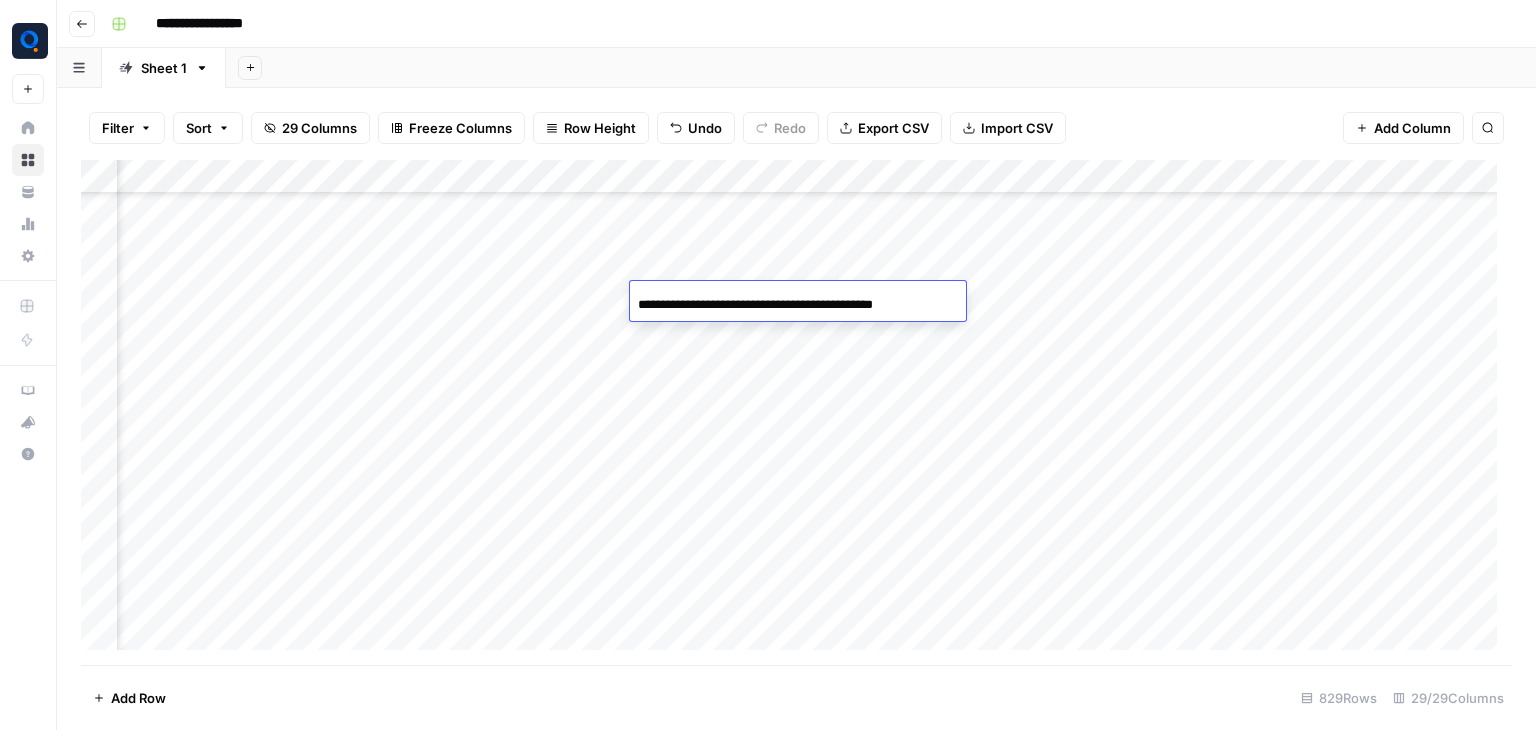 click on "**********" at bounding box center (798, 305) 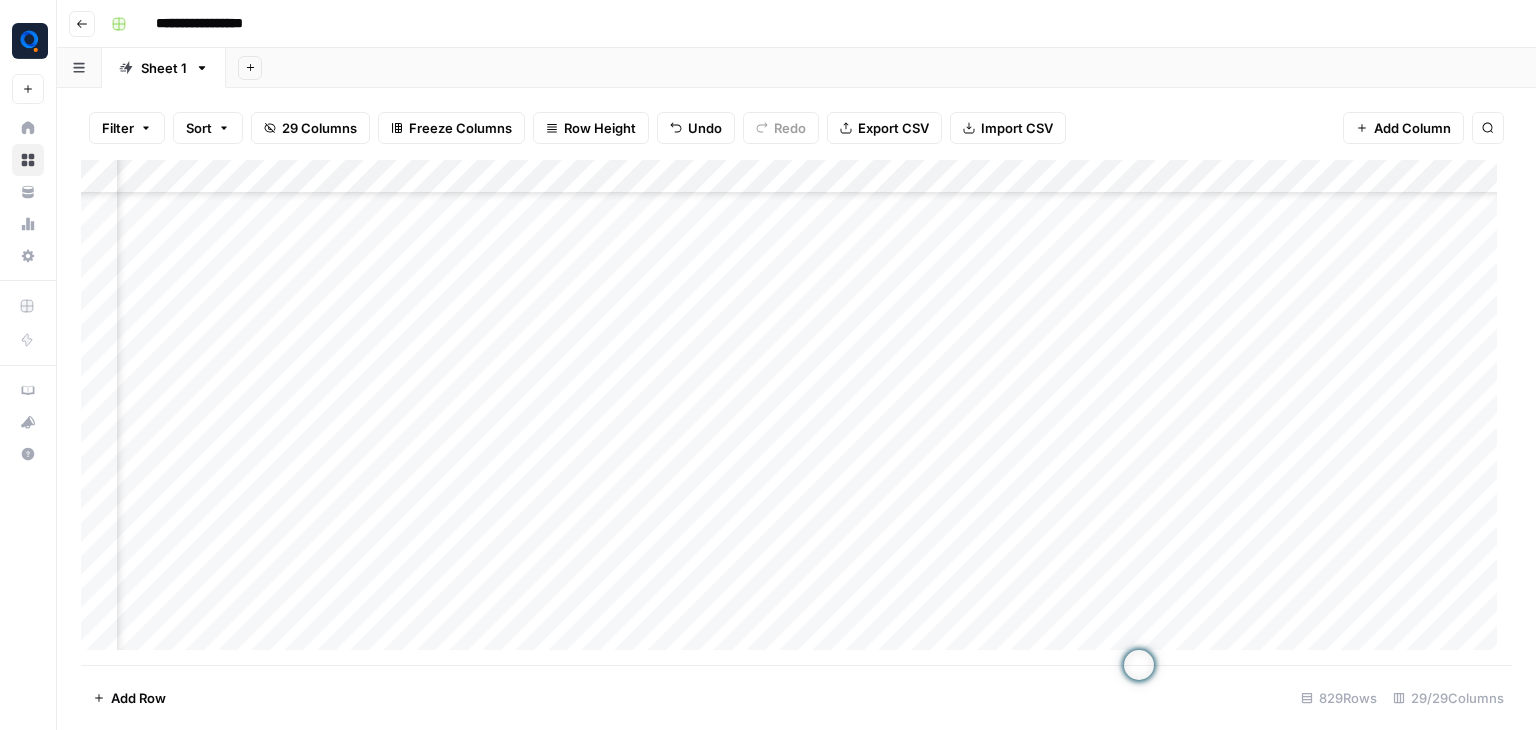 click on "Add Column" at bounding box center (796, 412) 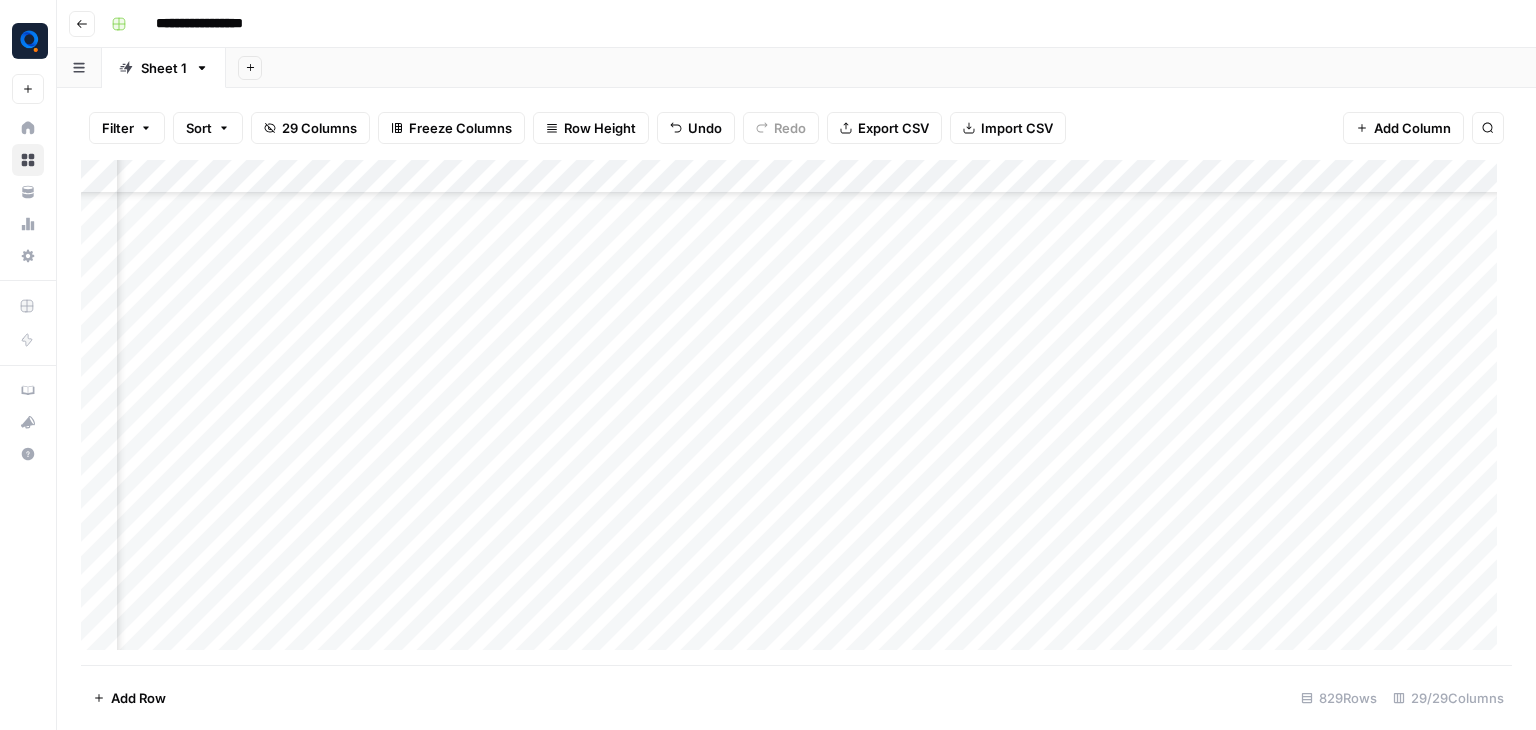 scroll, scrollTop: 25684, scrollLeft: 2614, axis: both 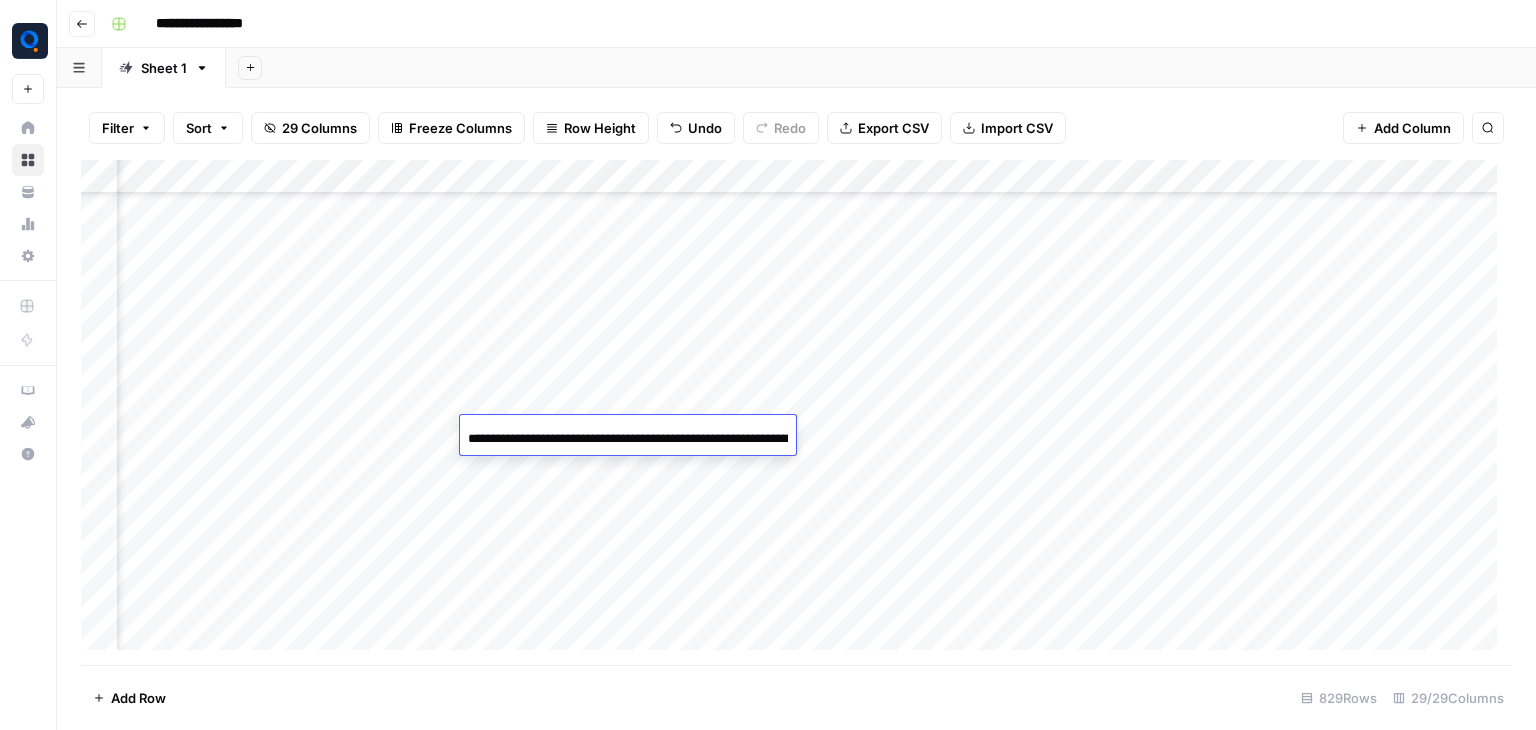 click on "**********" at bounding box center [628, 439] 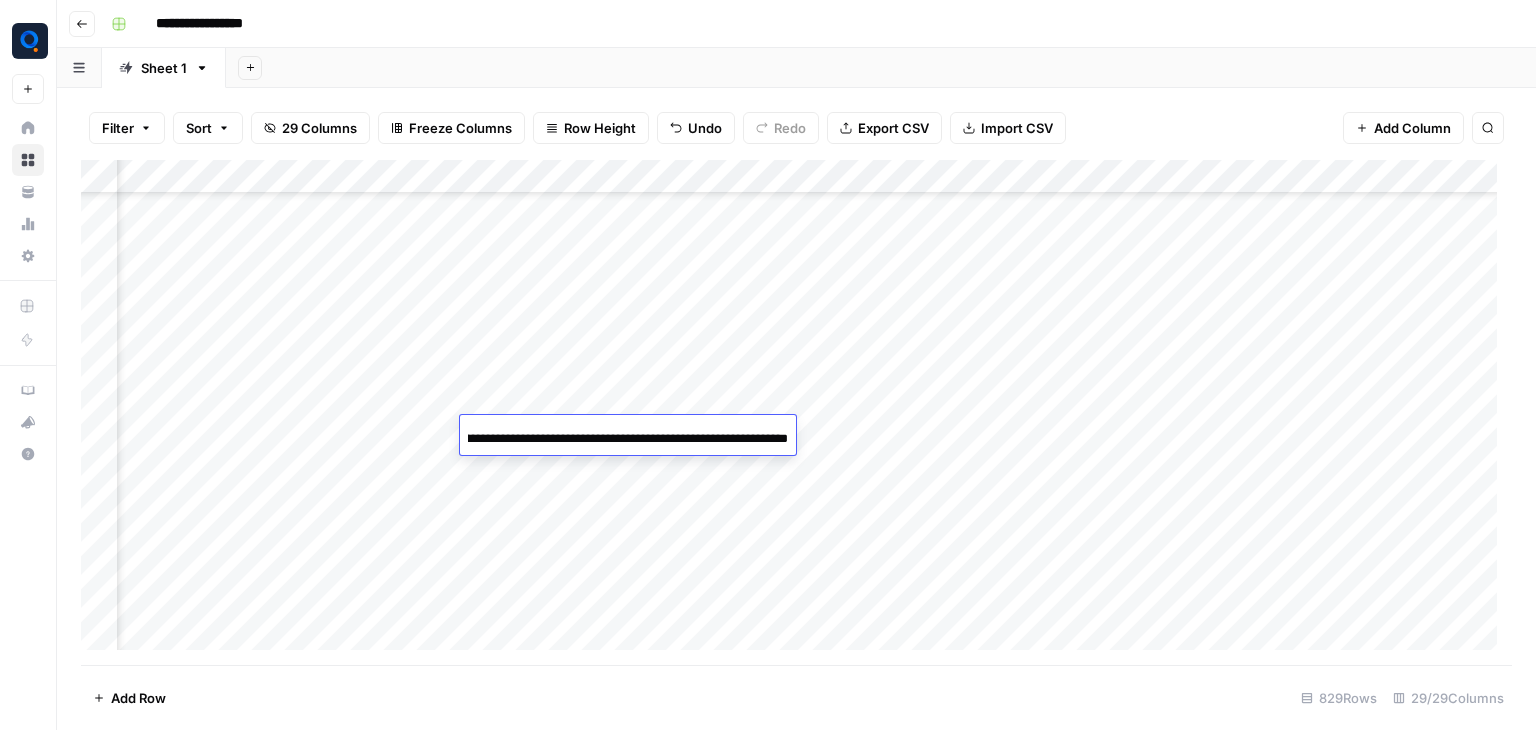 click on "**********" at bounding box center [628, 439] 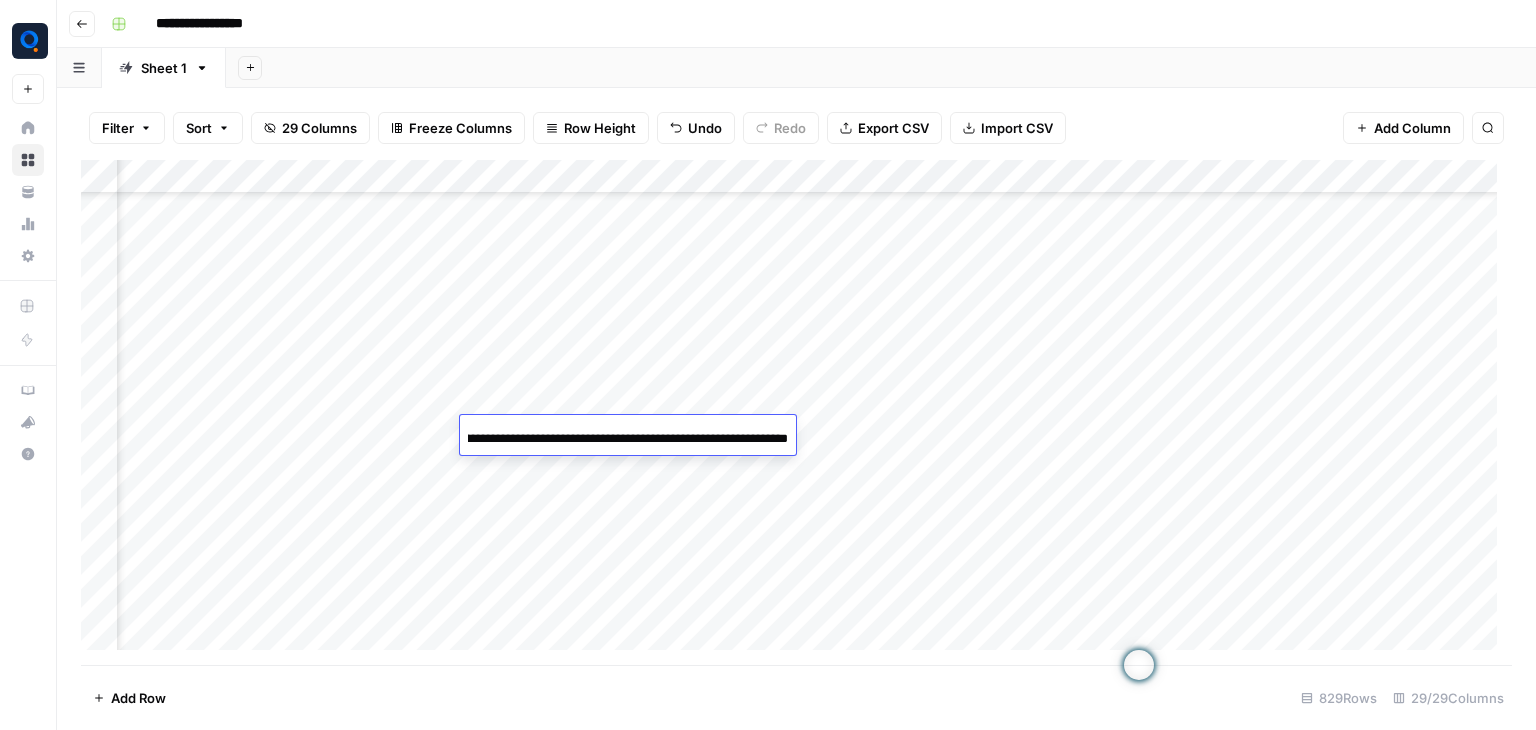 scroll, scrollTop: 0, scrollLeft: 0, axis: both 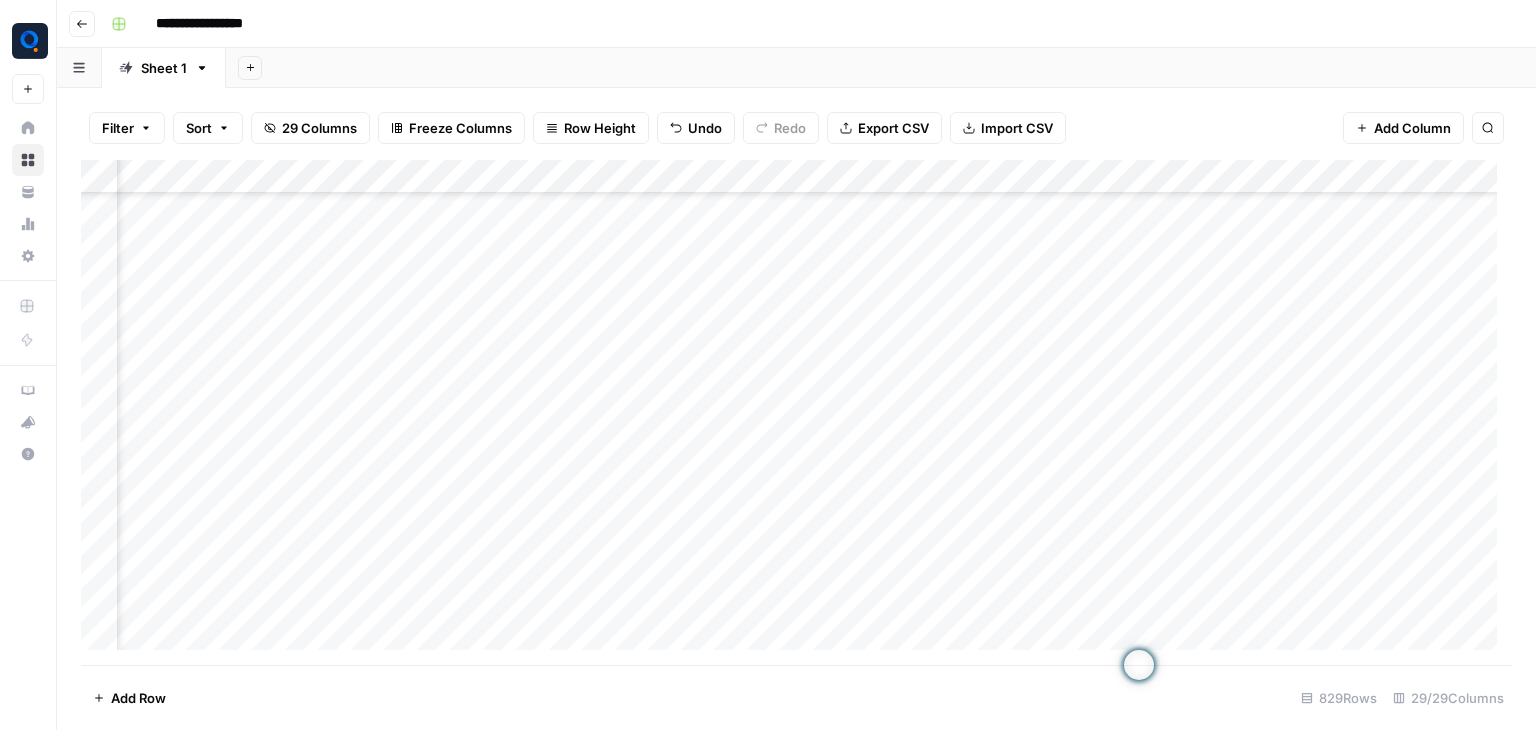 click on "Add Column" at bounding box center [796, 412] 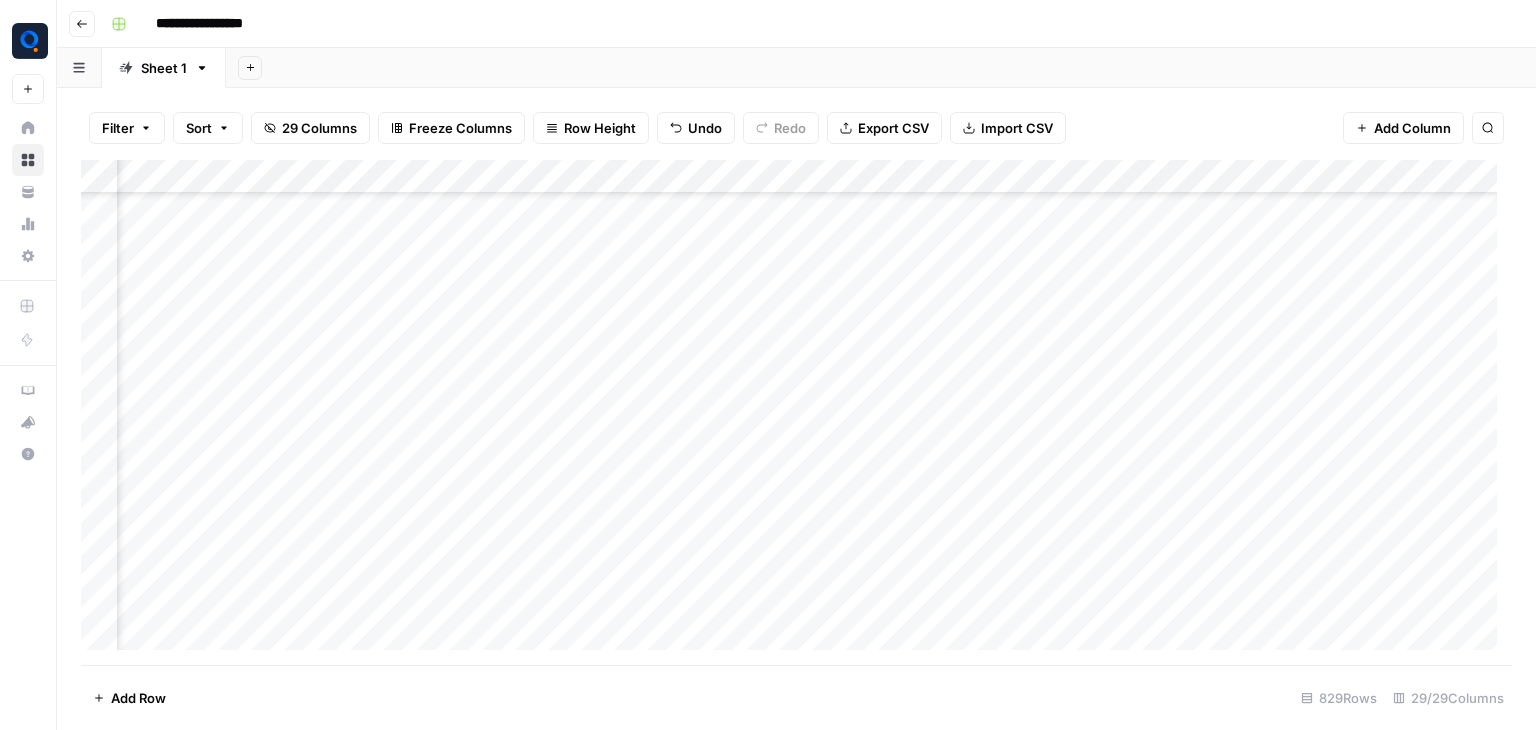 scroll, scrollTop: 25912, scrollLeft: 2339, axis: both 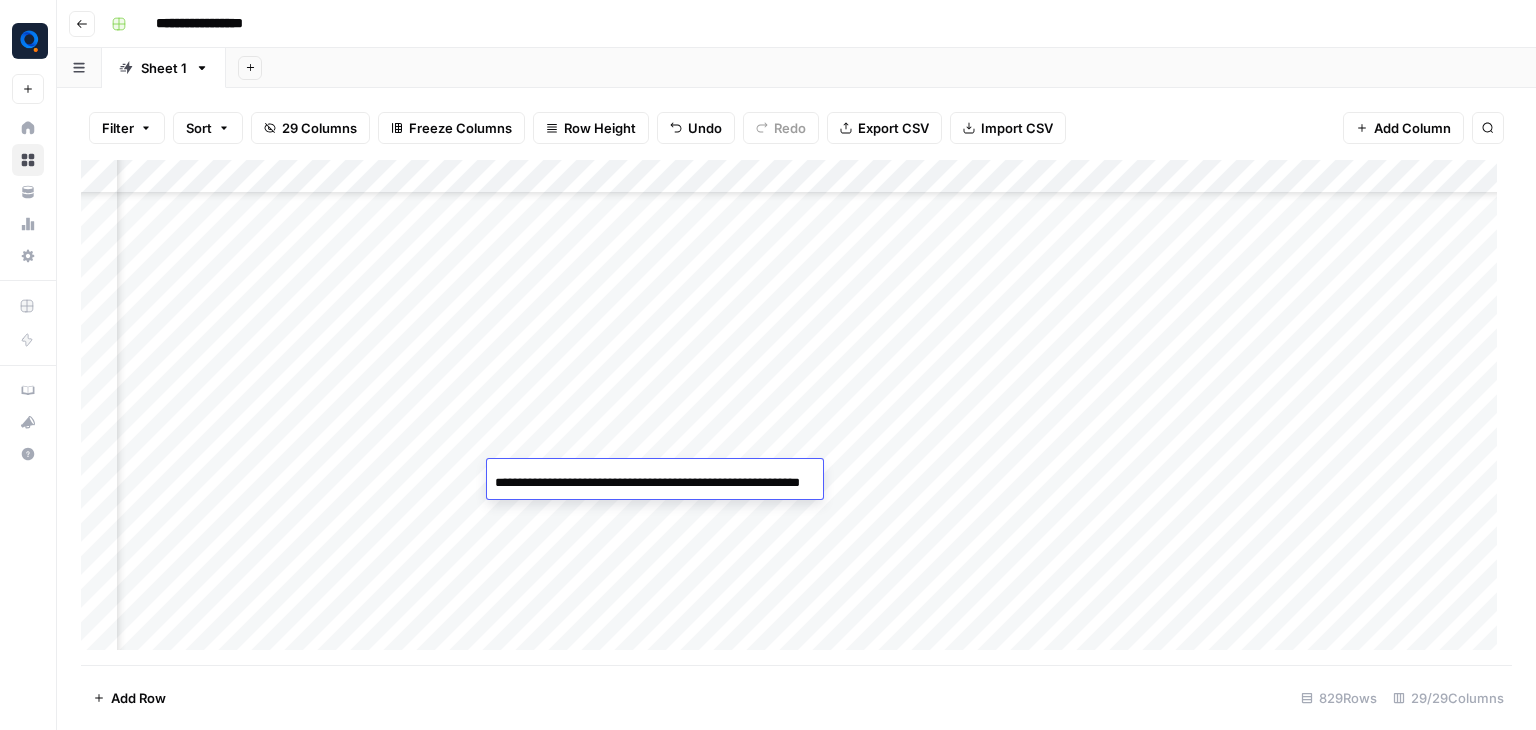 click on "**********" at bounding box center (655, 483) 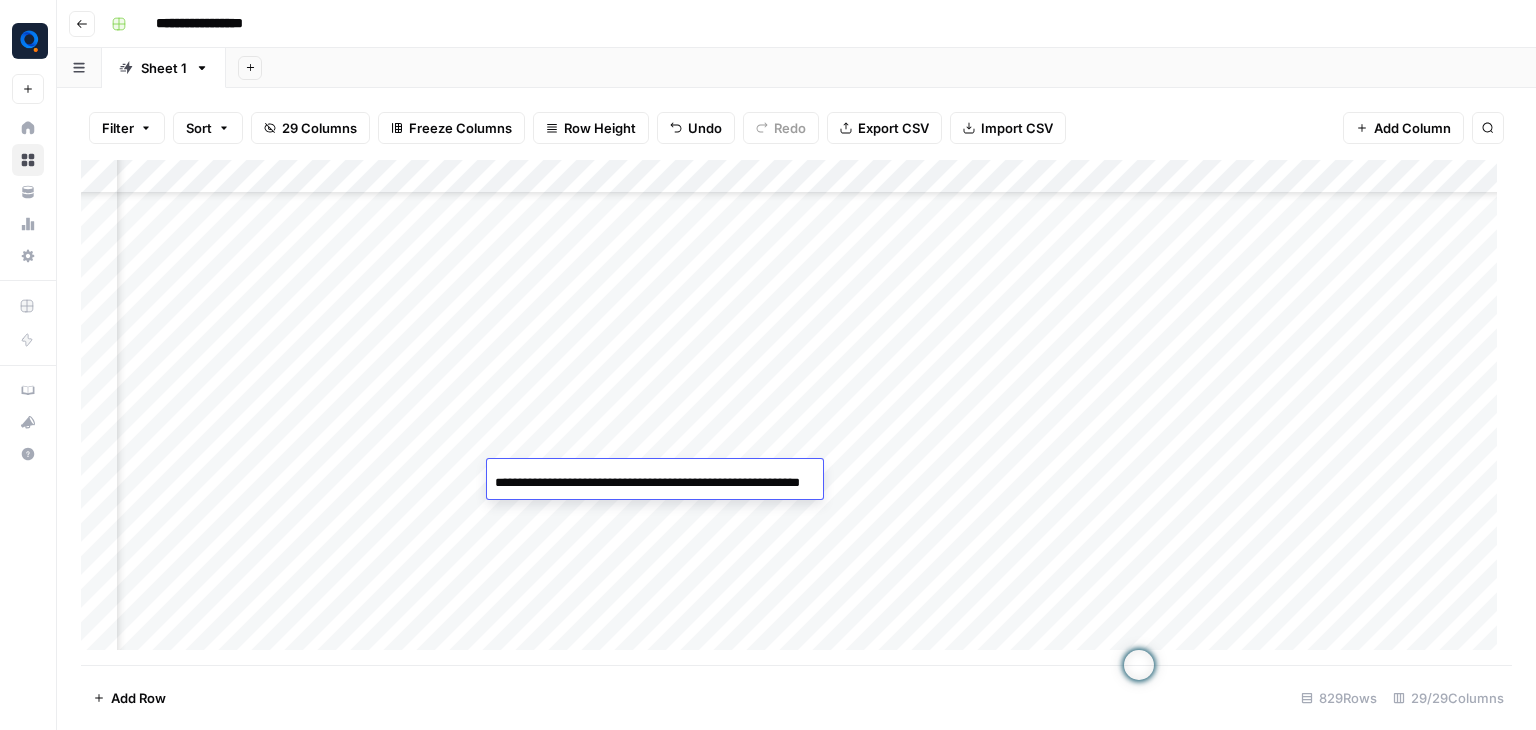 scroll, scrollTop: 0, scrollLeft: 0, axis: both 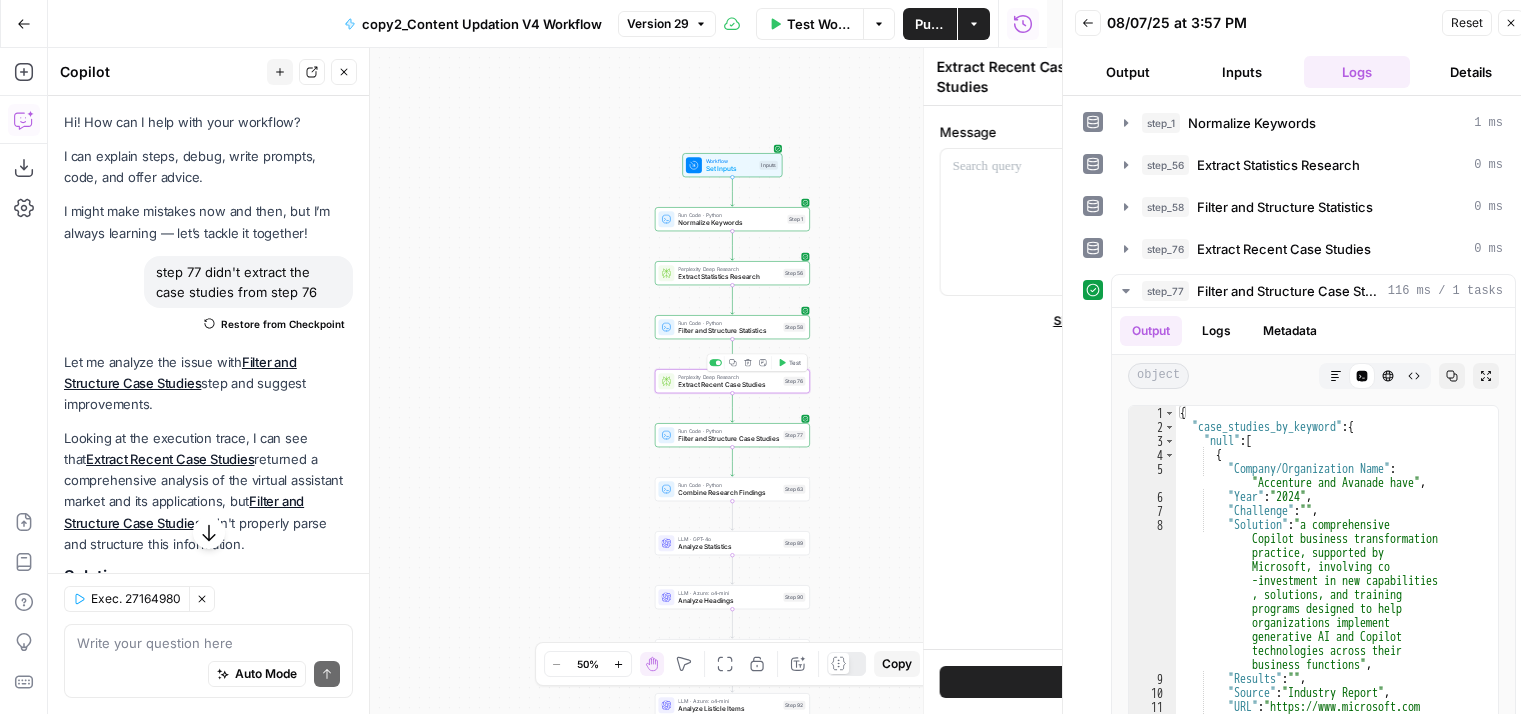 click on "Extract Recent Case Studies Extract Recent Case Studies  ( step_76 ) Test Actions Close Message Show  Advanced Settings Test" at bounding box center [847, 381] 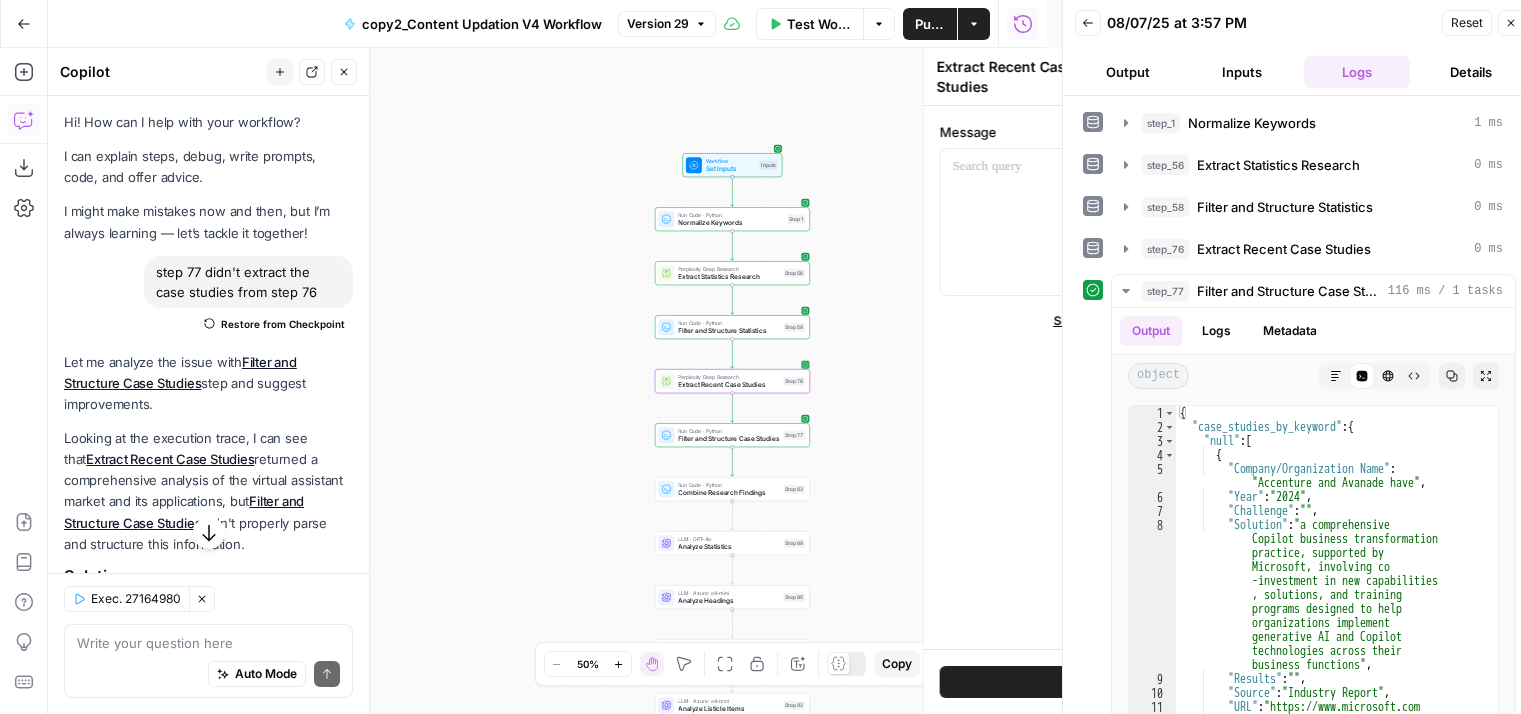 scroll, scrollTop: 0, scrollLeft: 0, axis: both 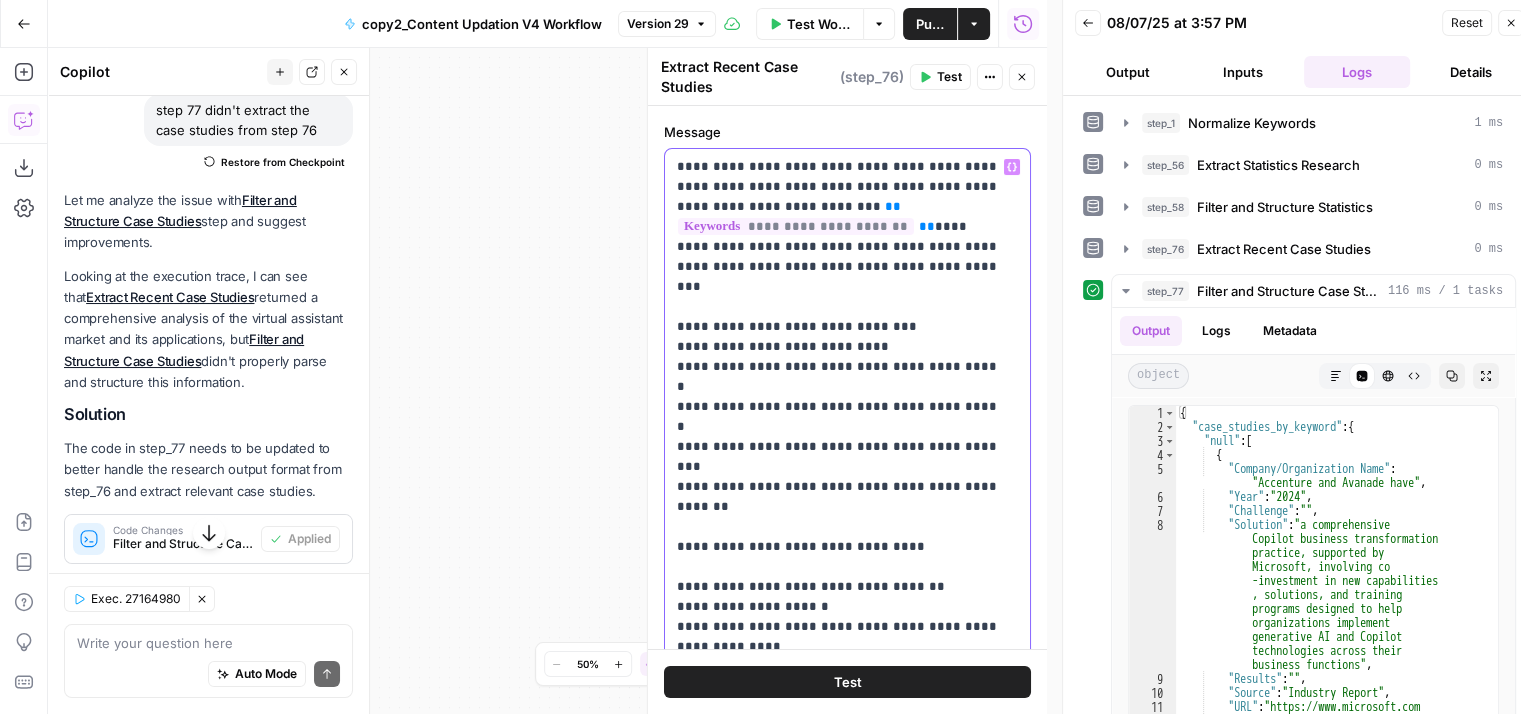 click on "**********" at bounding box center [840, 447] 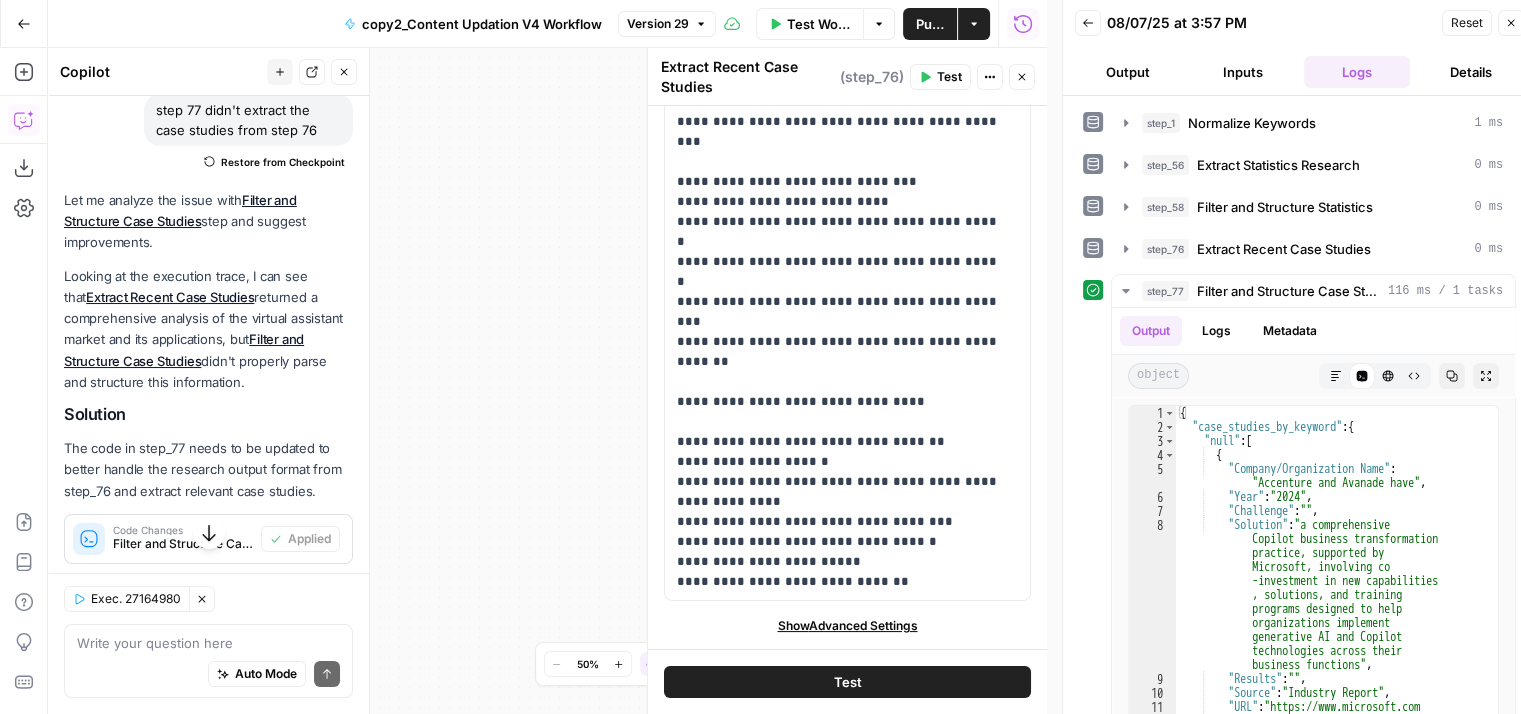 click on "Show Advanced Settings" at bounding box center [847, 626] 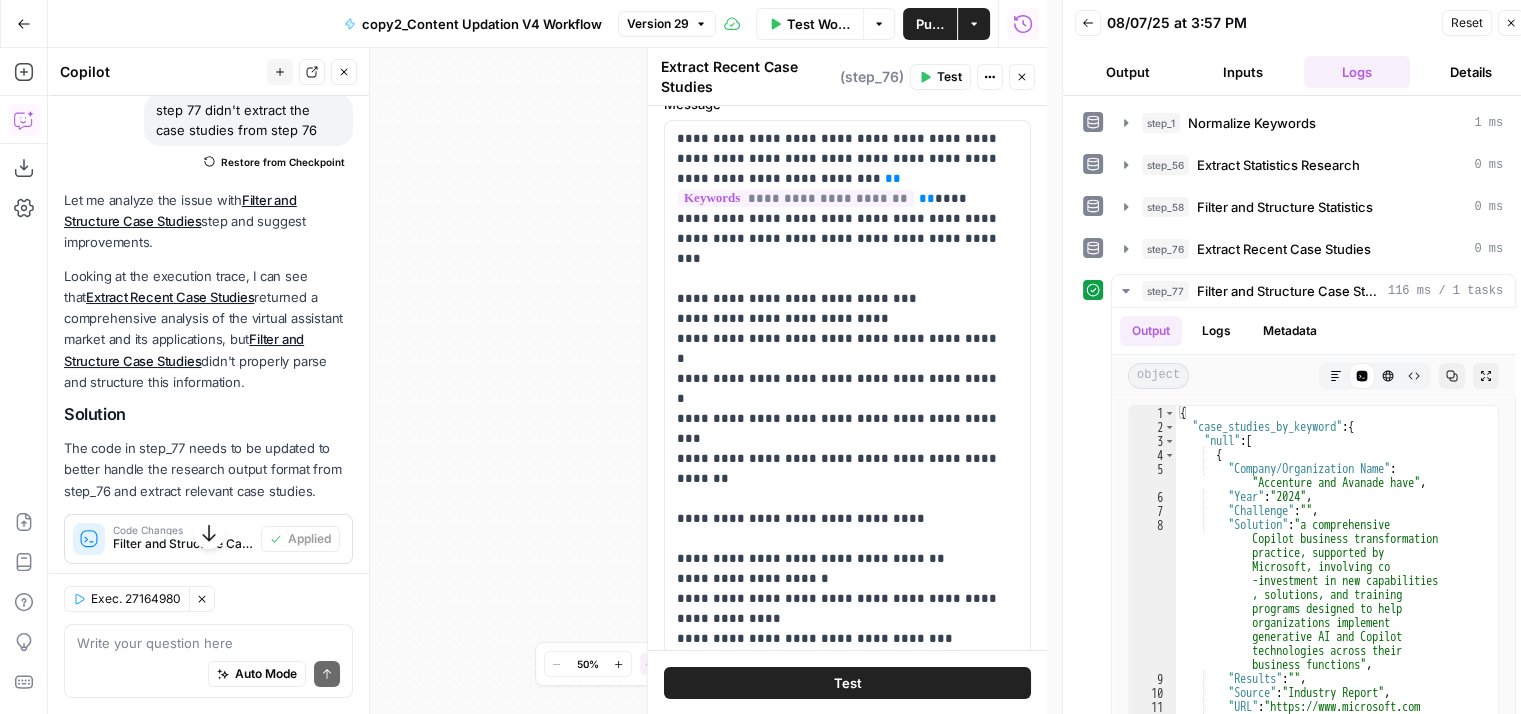 scroll, scrollTop: 0, scrollLeft: 0, axis: both 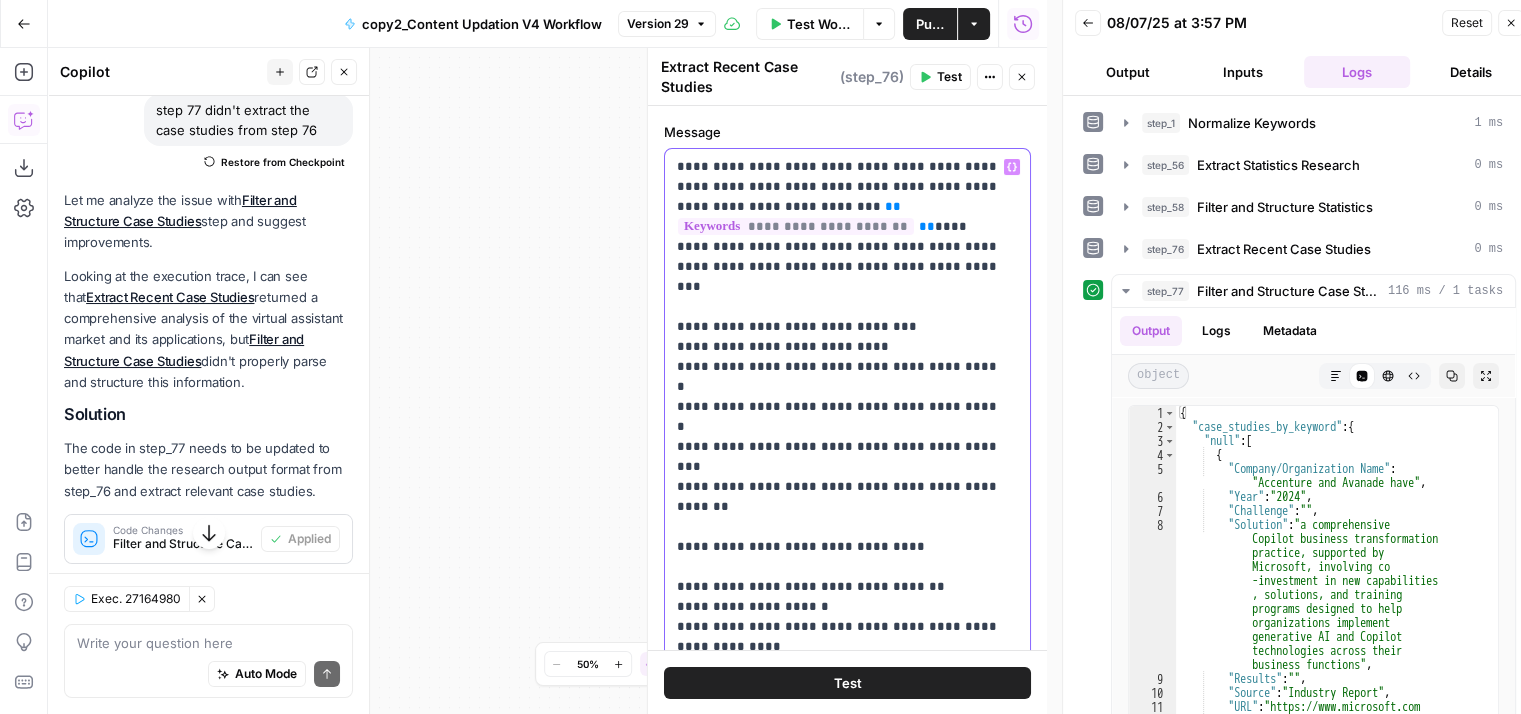 click on "**********" at bounding box center [840, 447] 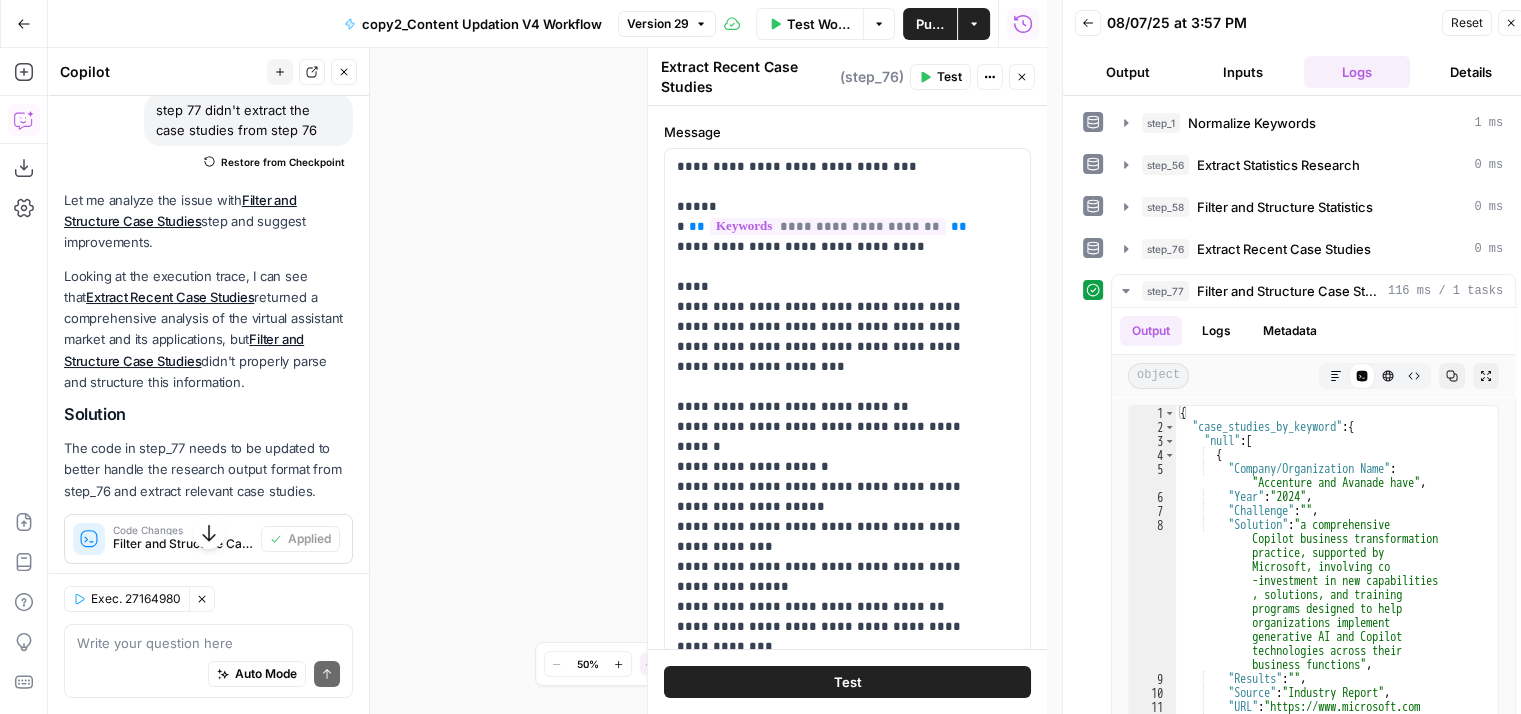 click on "Test" at bounding box center [949, 77] 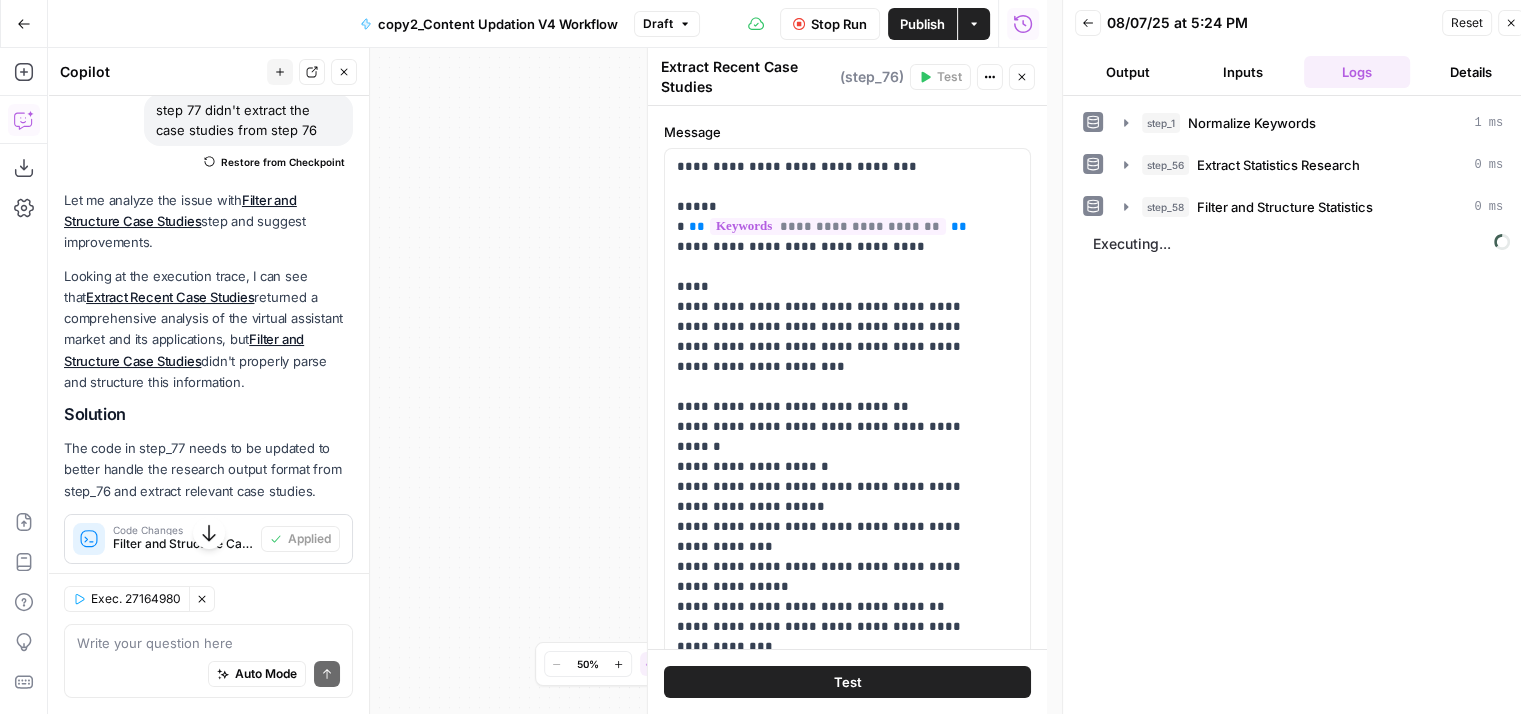 drag, startPoint x: 509, startPoint y: 309, endPoint x: 325, endPoint y: 301, distance: 184.17383 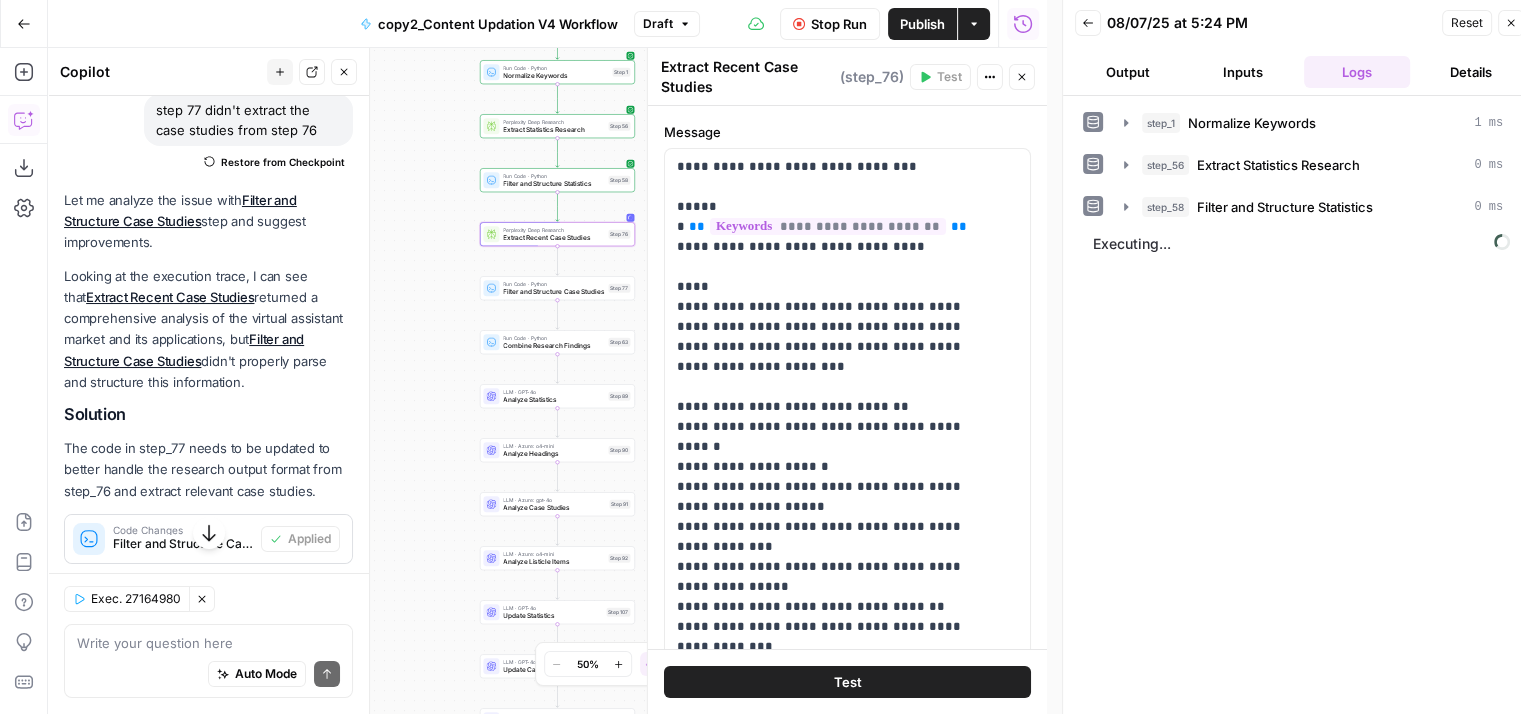 drag, startPoint x: 447, startPoint y: 423, endPoint x: 456, endPoint y: 268, distance: 155.26108 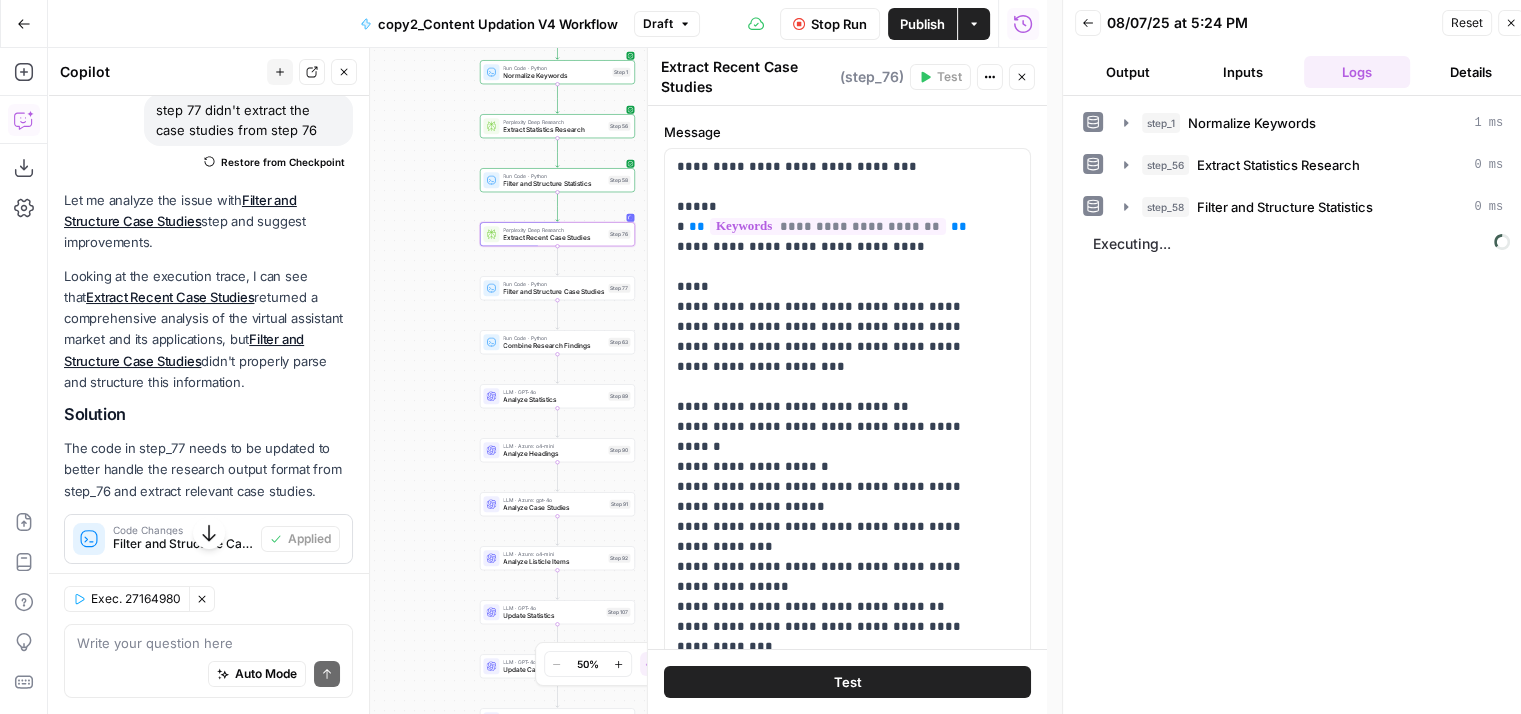 click on "Workflow Set Inputs Inputs Run Code · Python Normalize Keywords Step 1 Perplexity Deep Research Extract Statistics Research Step 56 Run Code · Python Filter and Structure Statistics Step 58 Perplexity Deep Research Extract Recent Case Studies Step 76 Run Code · Python Filter and Structure Case Studies Step 77 Run Code · Python Combine Research Findings Step 63 LLM · GPT-4o Analyze Statistics Step 89 LLM · Azure: o4-mini Analyze Headings Step 90 LLM · Azure: gpt-4o Analyze Case Studies Step 91 LLM · Azure: o4-mini Analyze Listicle Items Step 92 LLM · GPT-4o Update Statistics Step 107 LLM · GPT-4o Update Case Studies Step 108 LLM · GPT-4.1 Update Listicles Step 109 LLM · GPT-4o Update Headings Step 110 Run Code · Python Calculate Final Readability Metrics Step 112 LLM · GPT-4o Final Content Readability Improvement Step 113 Run Code · Python Extract Meta Tags Step 2 Run Code · Python Analyze Current FAQs Step 45 LLM · GPT-4o Optimize FAQs Step 6 LLM · GPT-4o Optimize Meta Tags Step 11 Step 42" at bounding box center (547, 381) 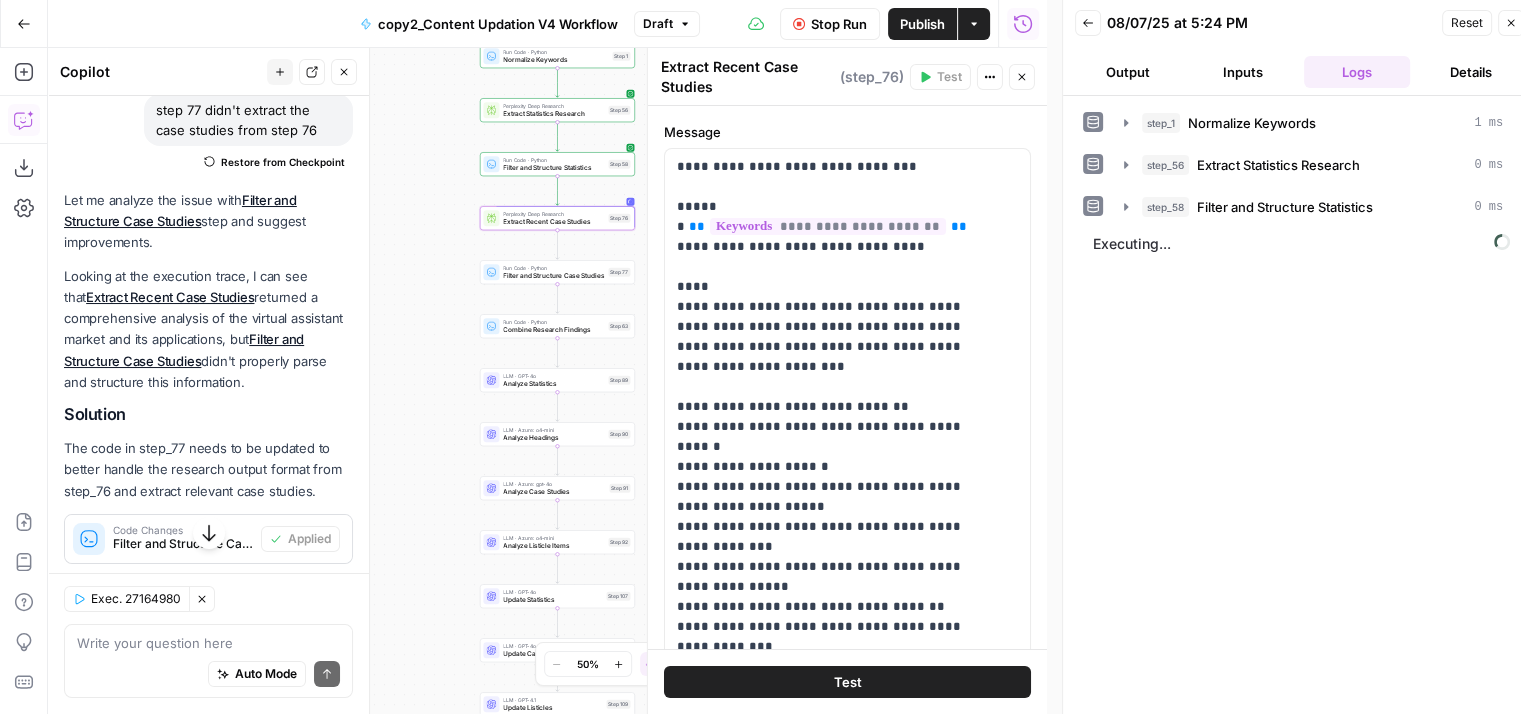 drag, startPoint x: 456, startPoint y: 268, endPoint x: 445, endPoint y: 260, distance: 13.601471 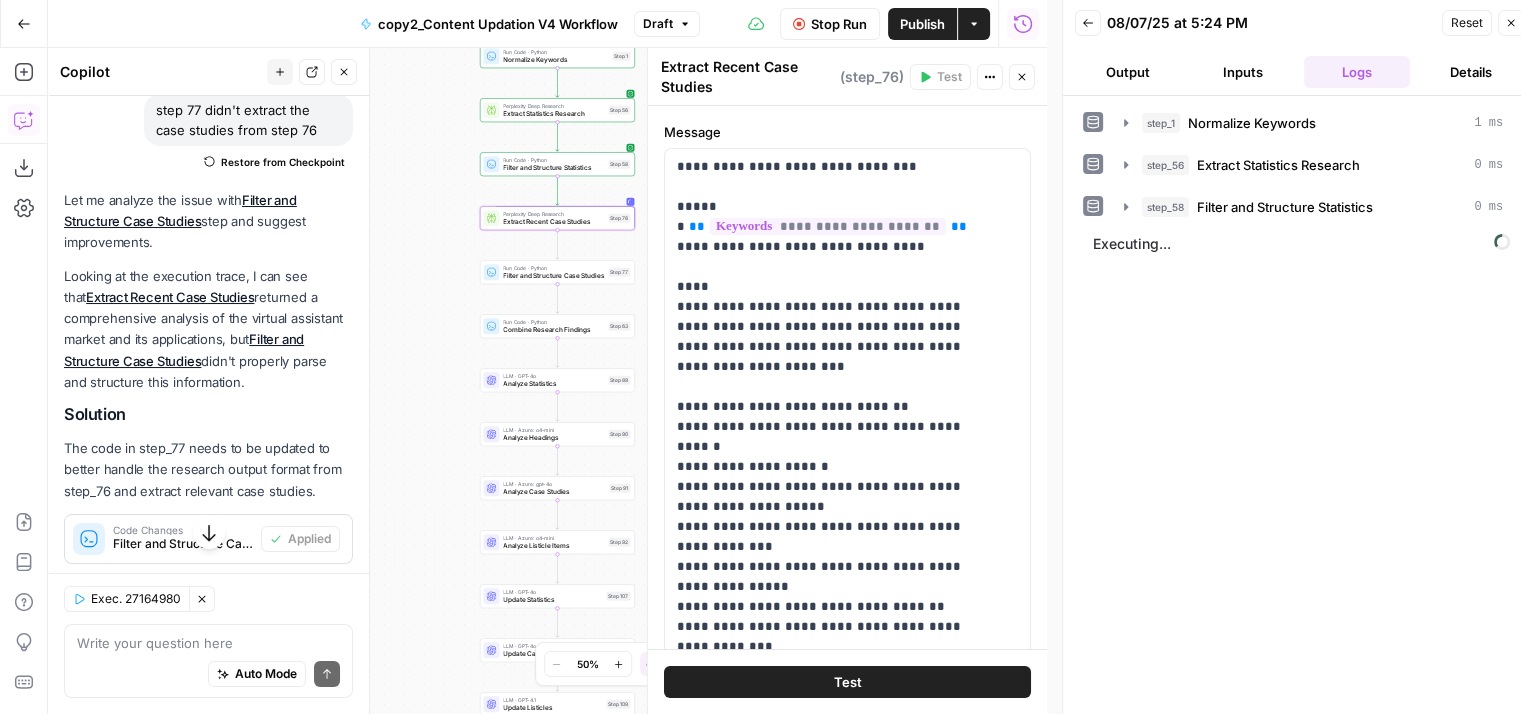 click on "Workflow Set Inputs Inputs Run Code · Python Normalize Keywords Step 1 Perplexity Deep Research Extract Statistics Research Step 56 Run Code · Python Filter and Structure Statistics Step 58 Perplexity Deep Research Extract Recent Case Studies Step 76 Run Code · Python Filter and Structure Case Studies Step 77 Run Code · Python Combine Research Findings Step 63 LLM · GPT-4o Analyze Statistics Step 89 LLM · Azure: o4-mini Analyze Headings Step 90 LLM · Azure: gpt-4o Analyze Case Studies Step 91 LLM · Azure: o4-mini Analyze Listicle Items Step 92 LLM · GPT-4o Update Statistics Step 107 LLM · GPT-4o Update Case Studies Step 108 LLM · GPT-4.1 Update Listicles Step 109 LLM · GPT-4o Update Headings Step 110 Run Code · Python Calculate Final Readability Metrics Step 112 LLM · GPT-4o Final Content Readability Improvement Step 113 Run Code · Python Extract Meta Tags Step 2 Run Code · Python Analyze Current FAQs Step 45 LLM · GPT-4o Optimize FAQs Step 6 LLM · GPT-4o Optimize Meta Tags Step 11 Step 42" at bounding box center [547, 381] 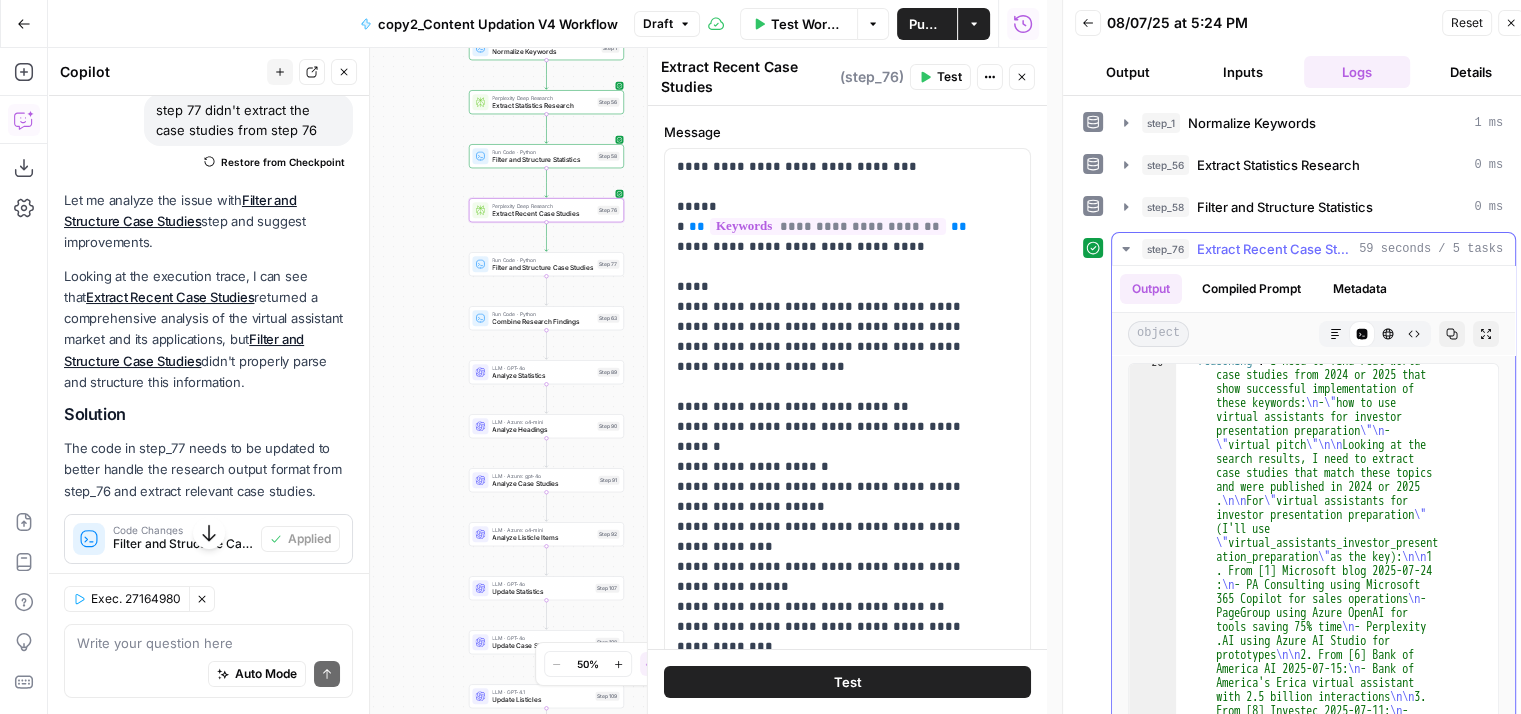 scroll, scrollTop: 2405, scrollLeft: 0, axis: vertical 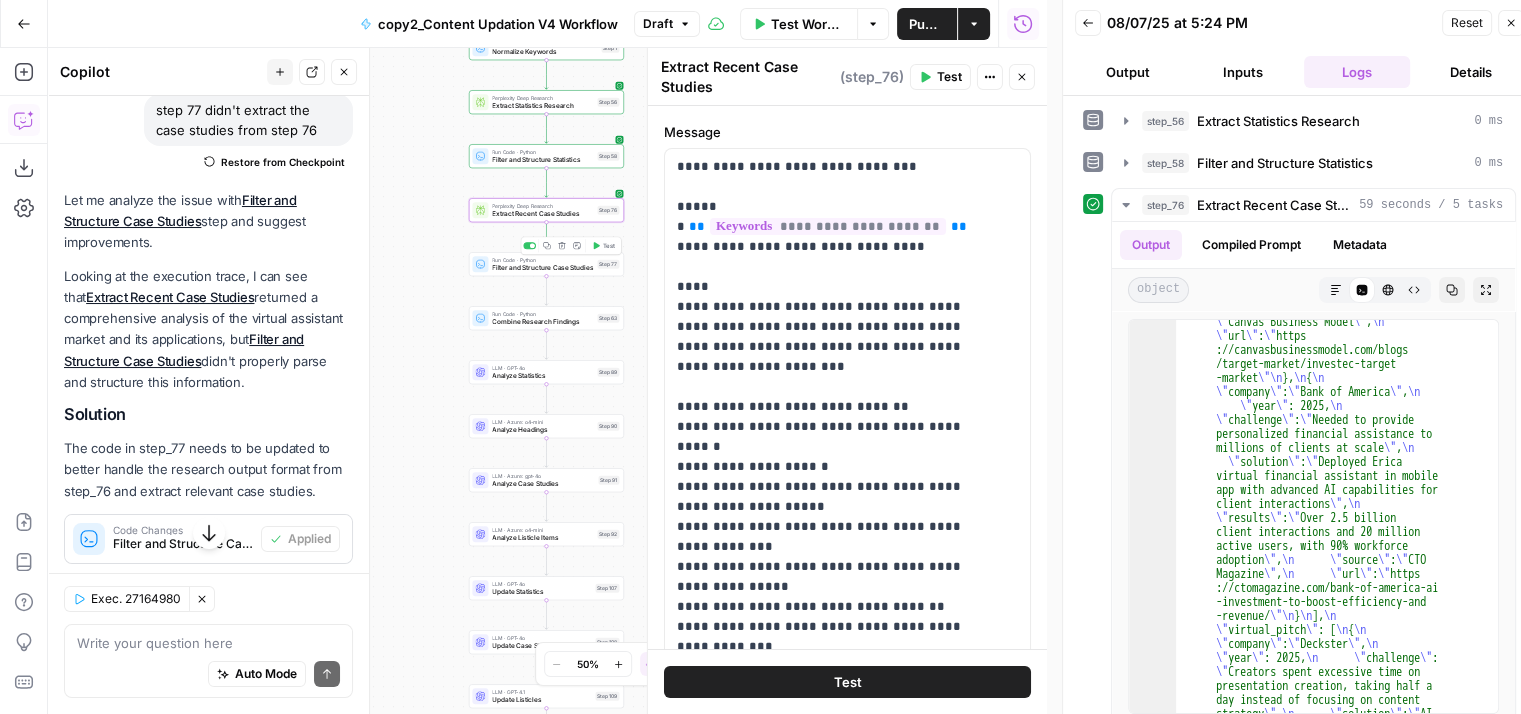click on "Filter and Structure Case Studies" at bounding box center [542, 268] 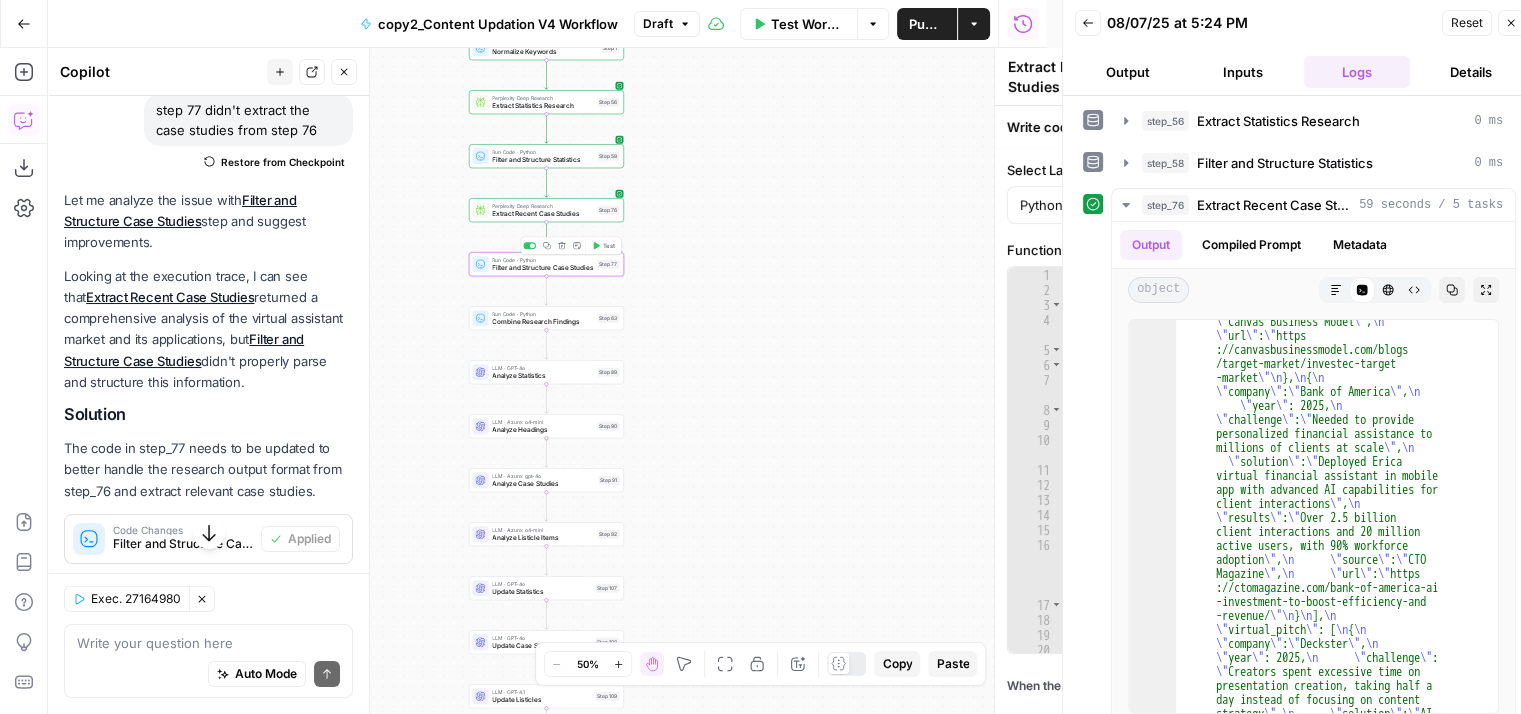 type on "Filter and Structure Case Studies" 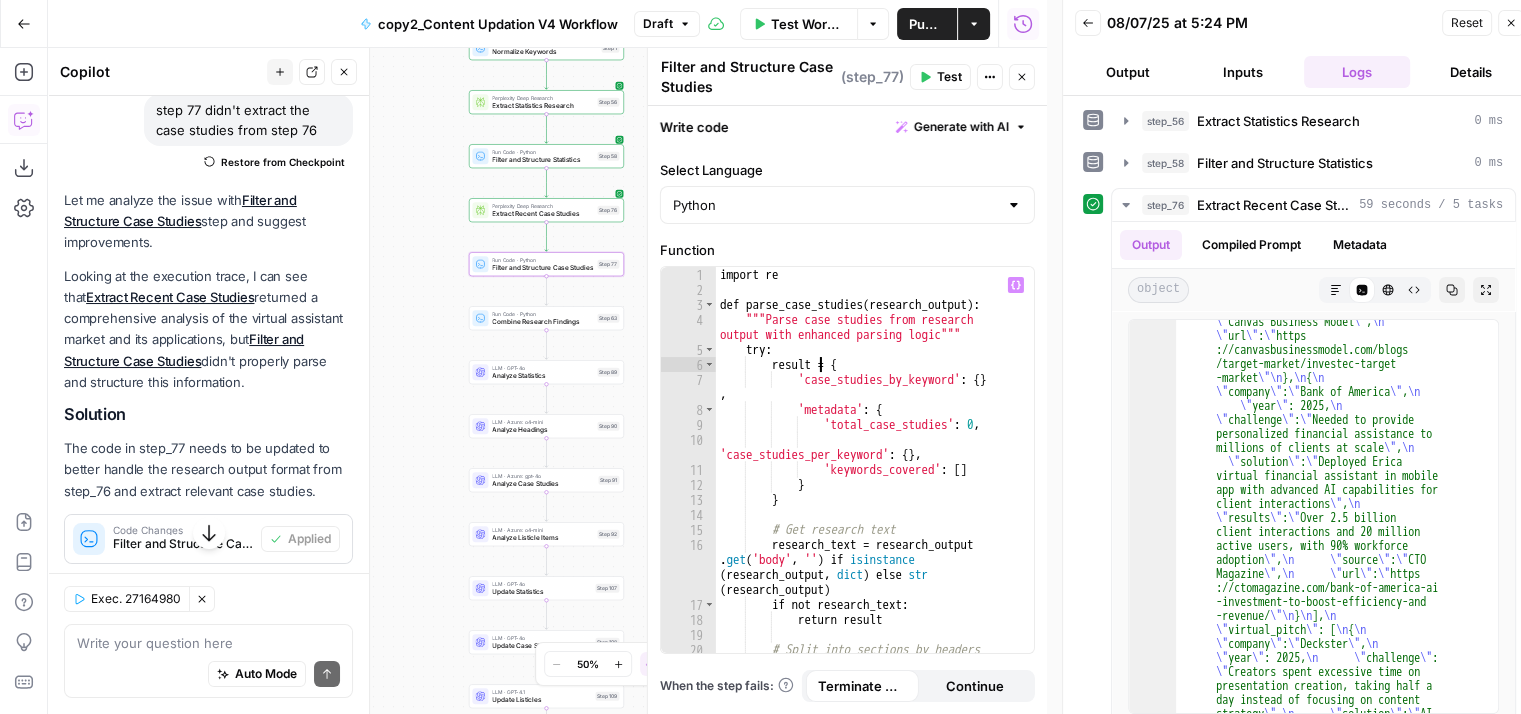 click on "import   re def   parse_case_studies ( research_output ) :      """Parse case studies from research  output with enhanced parsing logic"""      try :           result   =   {                'case_studies_by_keyword' :   { } ,                'metadata' :   {                     'total_case_studies' :   0 ,                     'case_studies_per_keyword' :   { } ,                     'keywords_covered' :   [ ]                }           }                     # Get research text           research_text   =   research_output . get ( 'body' ,   '' )   if   isinstance ( research_output ,   dict )   else   str ( research_output )           if   not   research_text :                return   result                          # Split into sections by headers           sections   =   re . split ( r'#{1,3}\s+' ,   research_text )" at bounding box center (868, 483) 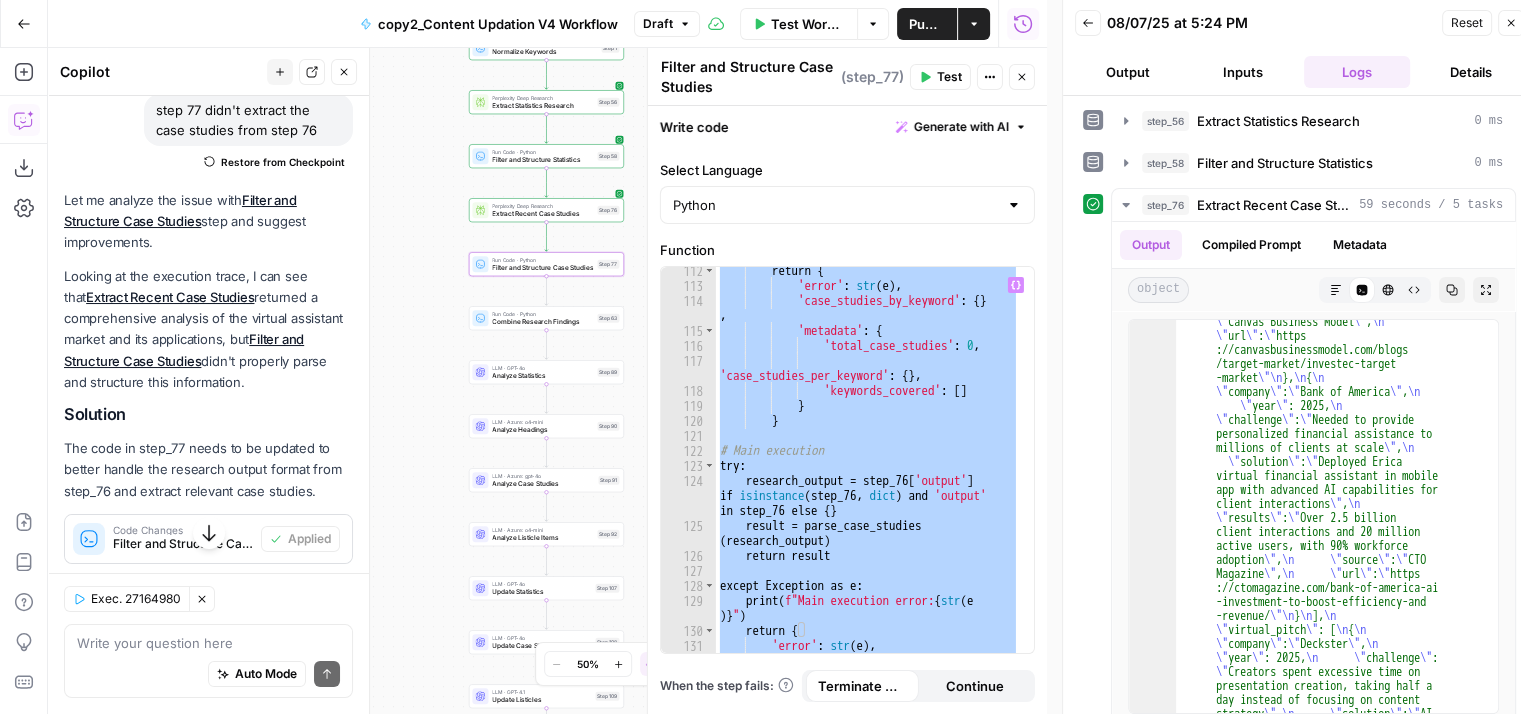 scroll, scrollTop: 3227, scrollLeft: 0, axis: vertical 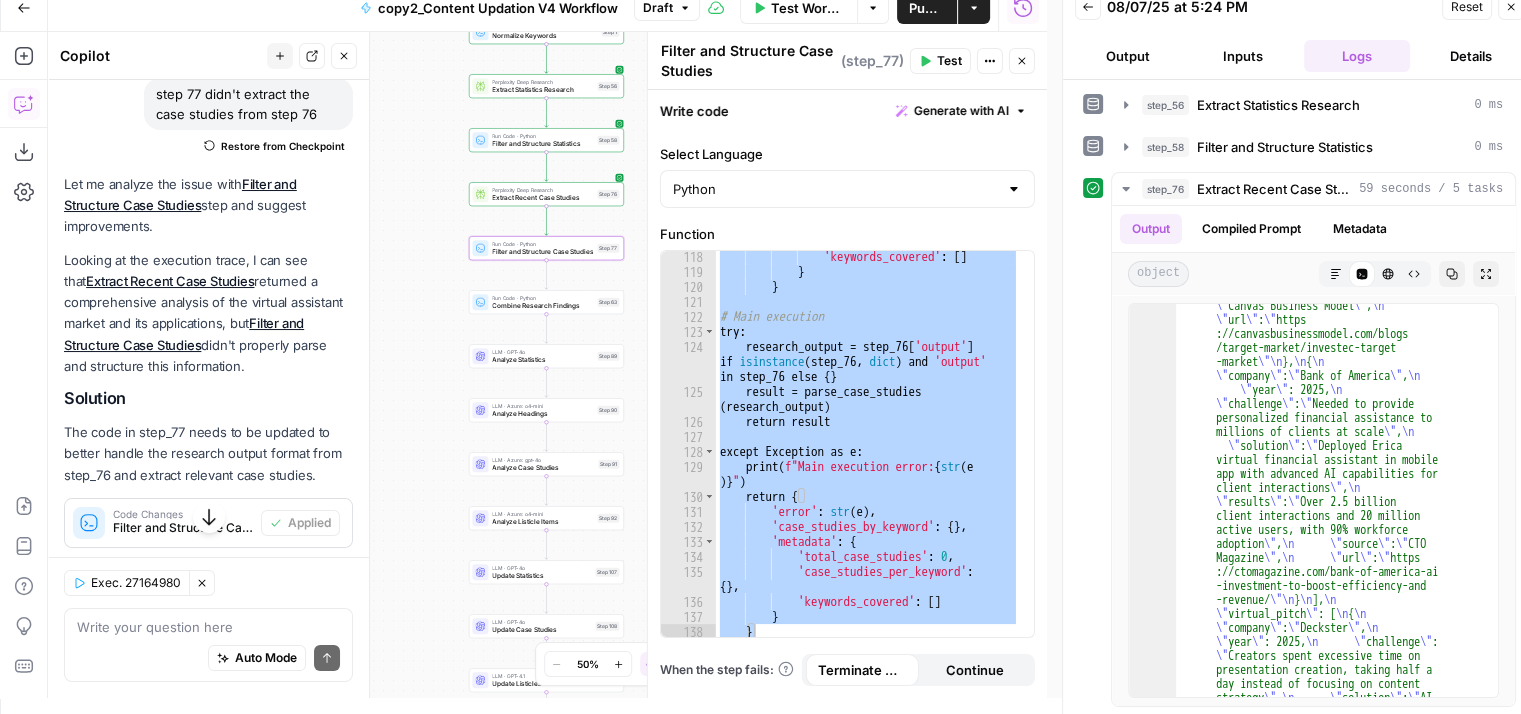 click on "'keywords_covered' :   [ ]                }           } # Main execution try :      research_output   =   step_76 [ 'output' ]   if   isinstance ( step_76 ,   dict )   and   'output'   in   step_76   else   { }      result   =   parse_case_studies ( research_output )      return   result      except   Exception   as   e :      print ( f"Main execution error:  { str ( e )} " )      return   {           'error' :   str ( e ) ,           'case_studies_by_keyword' :   { } ,           'metadata' :   {                'total_case_studies' :   0 ,                'case_studies_per_keyword' :   { } ,                'keywords_covered' :   [ ]           }      }" at bounding box center [867, 444] 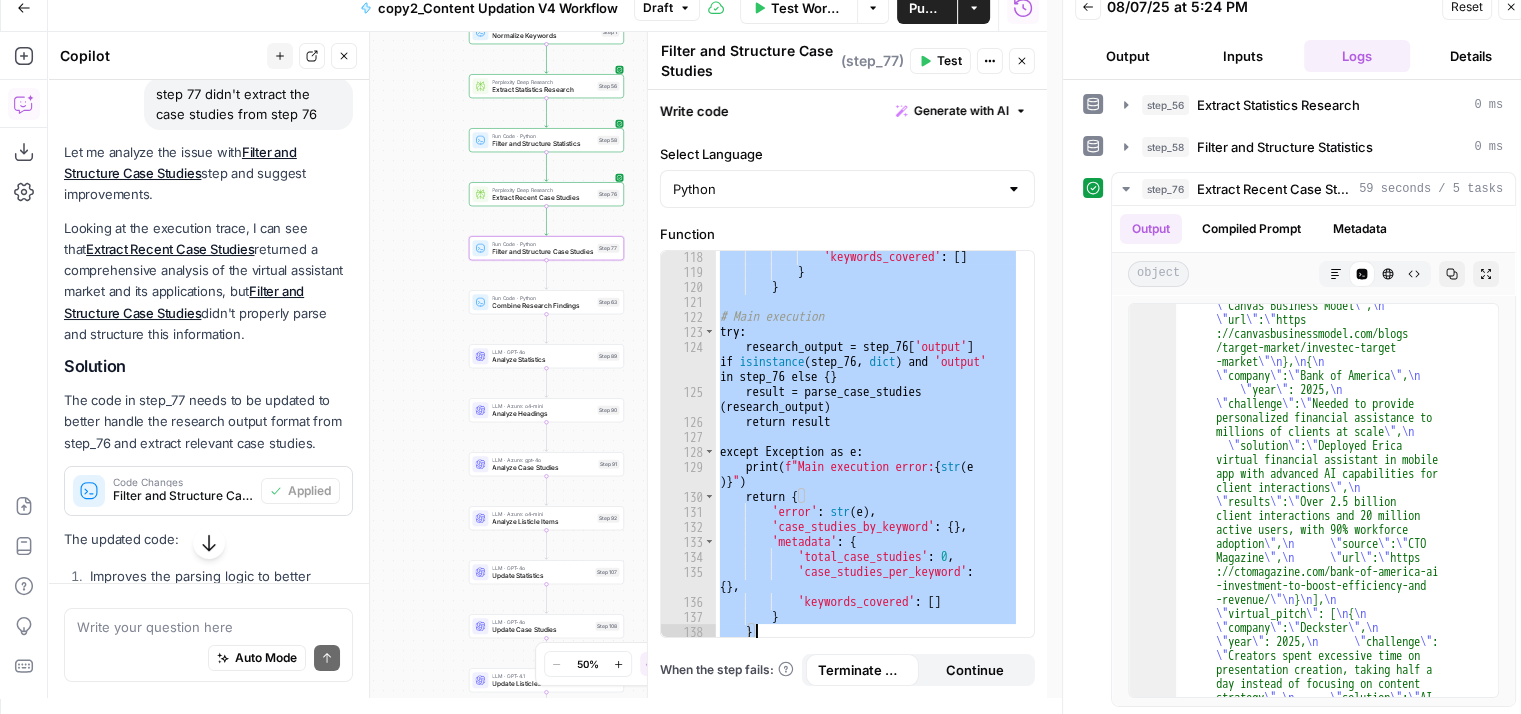 click on "Function" at bounding box center [847, 234] 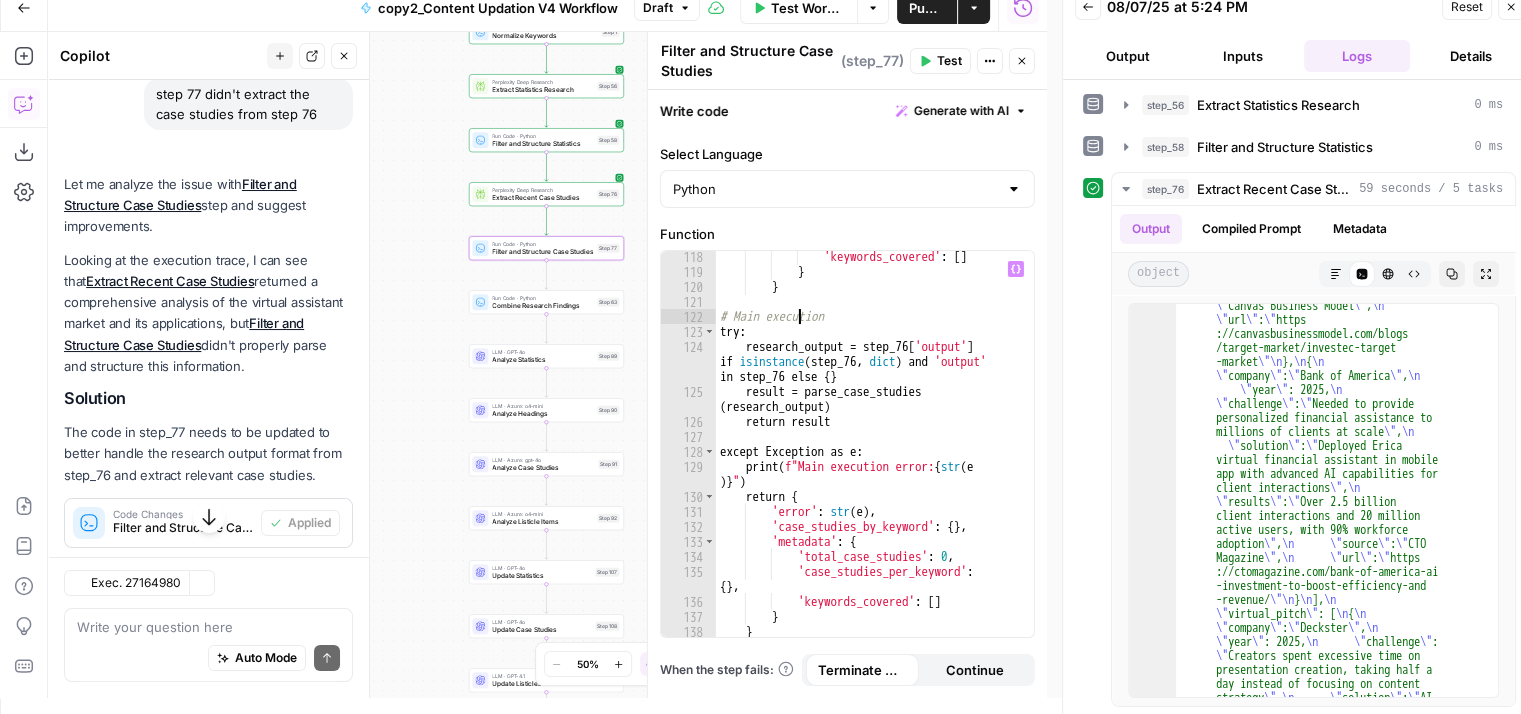 click on "'keywords_covered' :   [ ]                }           } # Main execution try :      research_output   =   step_76 [ 'output' ]   if   isinstance ( step_76 ,   dict )   and   'output'   in   step_76   else   { }      result   =   parse_case_studies ( research_output )      return   result      except   Exception   as   e :      print ( f"Main execution error:  { str ( e )} " )      return   {           'error' :   str ( e ) ,           'case_studies_by_keyword' :   { } ,           'metadata' :   {                'total_case_studies' :   0 ,                'case_studies_per_keyword' :   { } ,                'keywords_covered' :   [ ]           }      }" at bounding box center [868, 458] 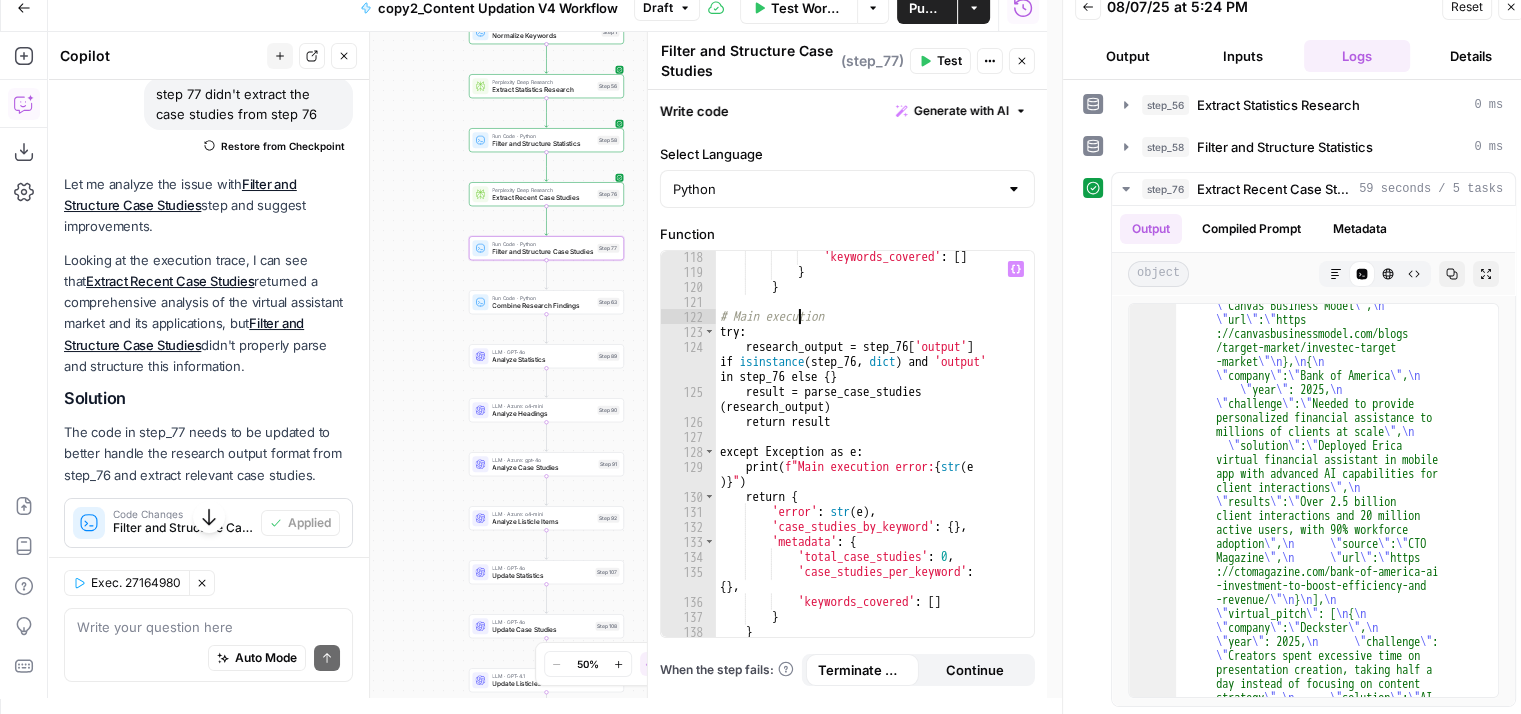 type on "*
*****" 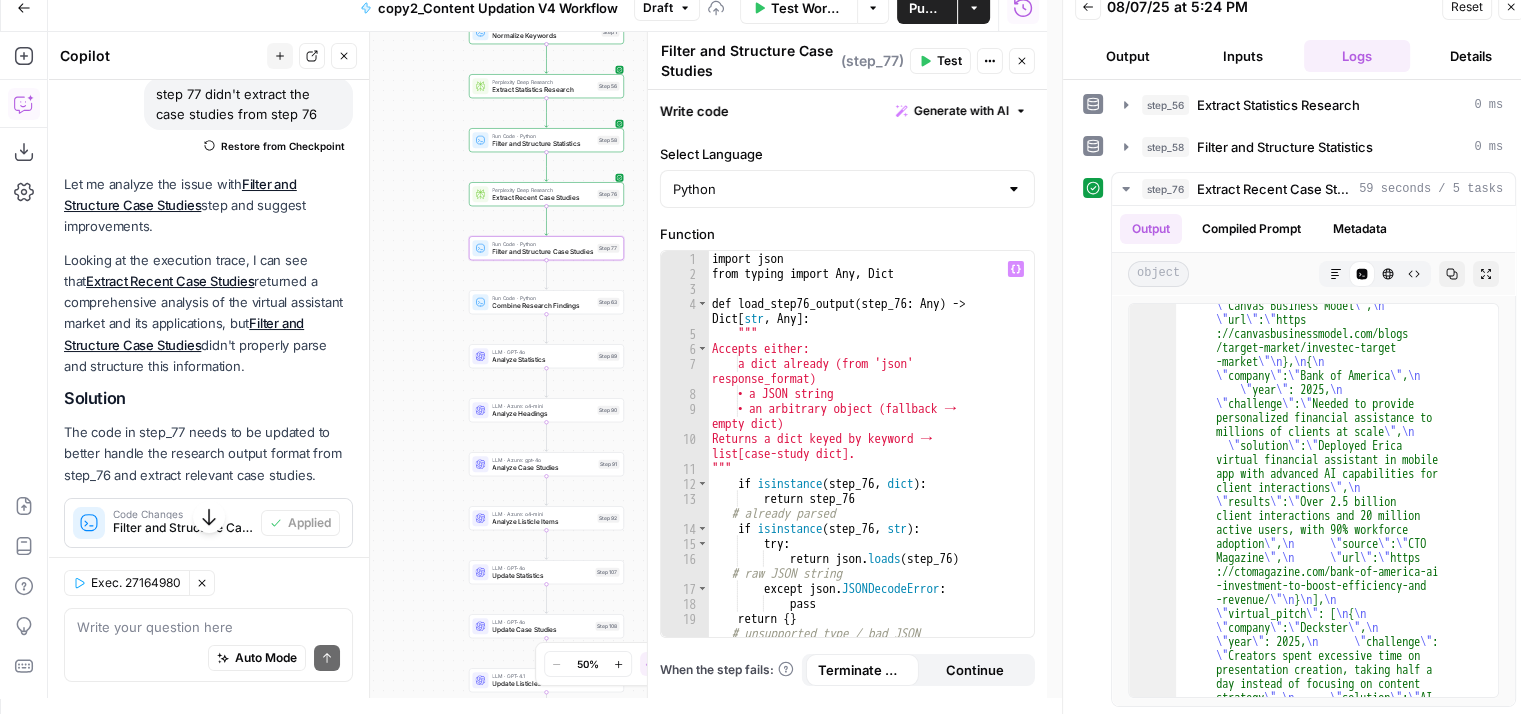 scroll, scrollTop: 0, scrollLeft: 0, axis: both 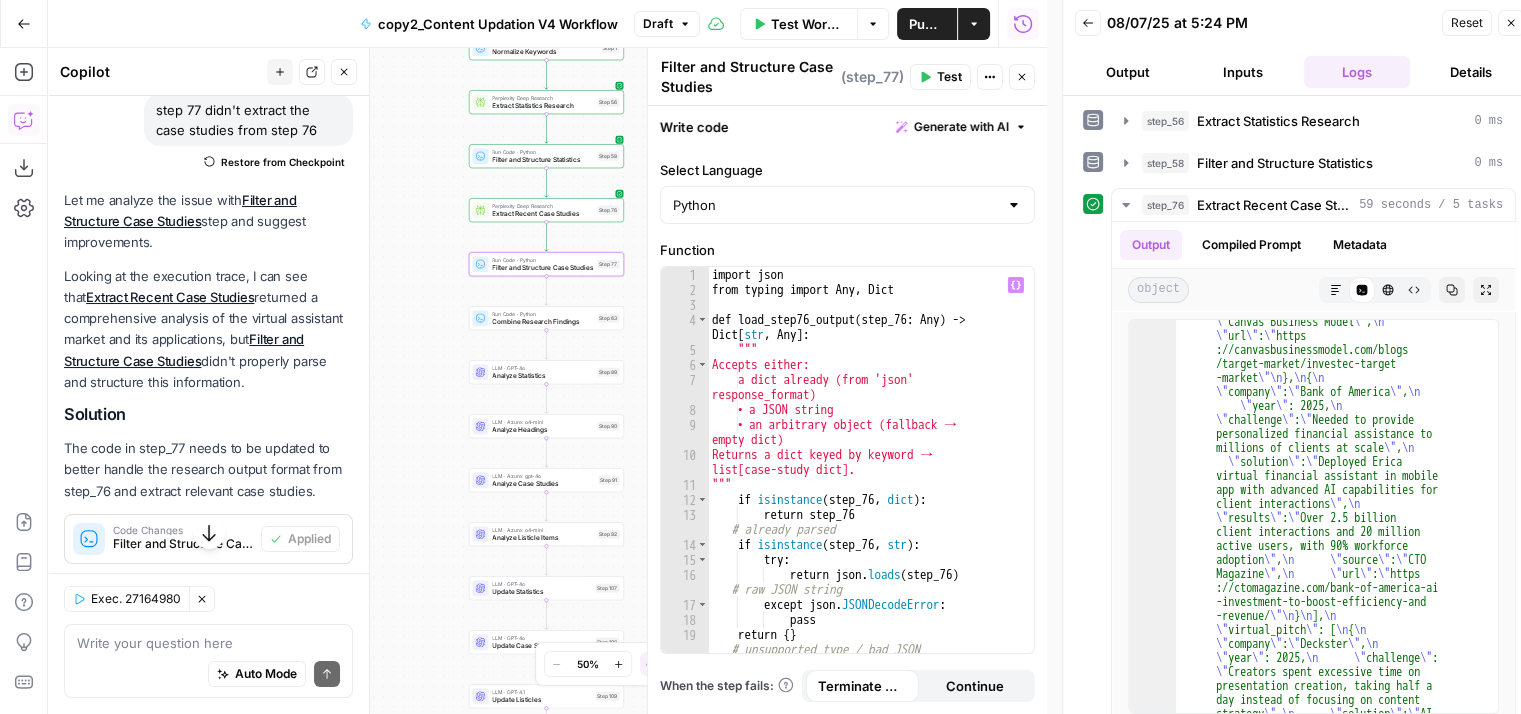 type 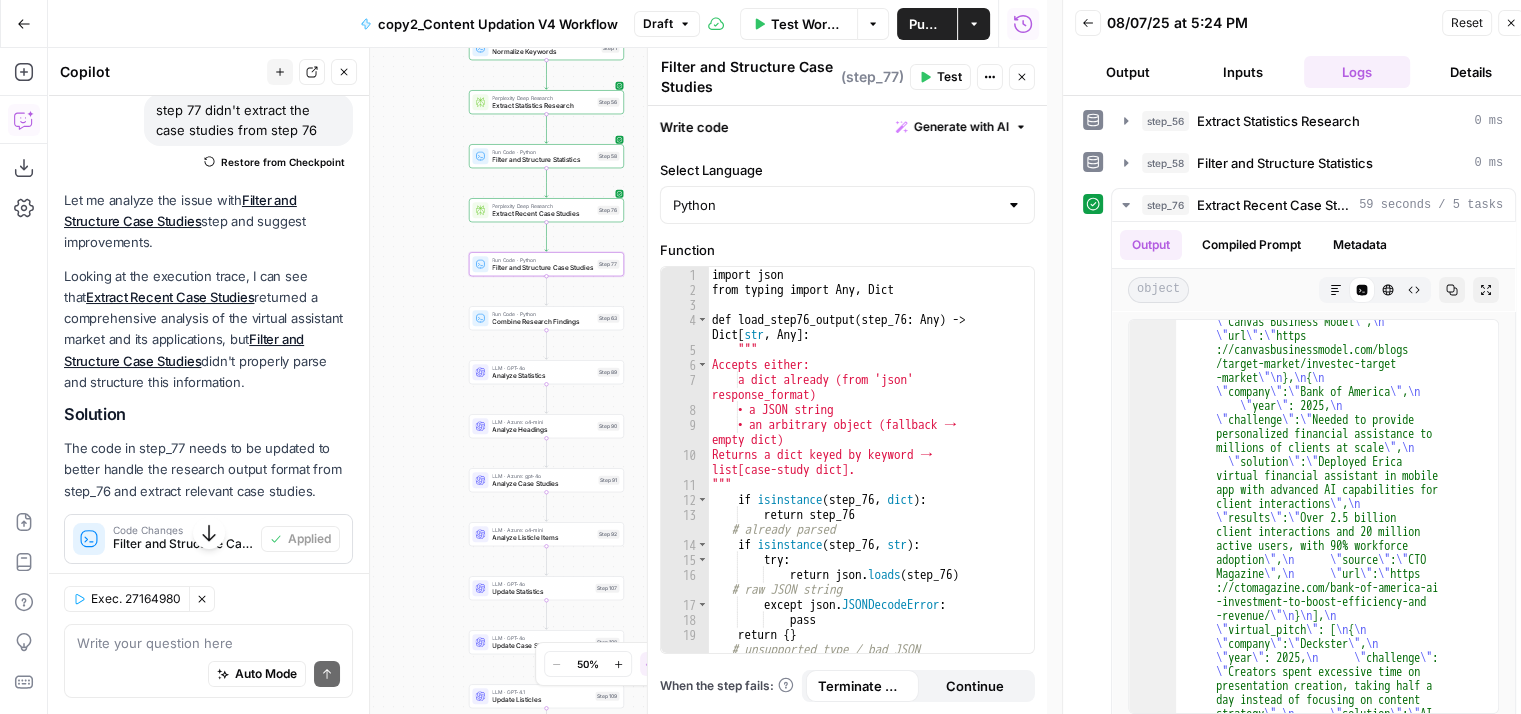 click on "Test" at bounding box center (940, 77) 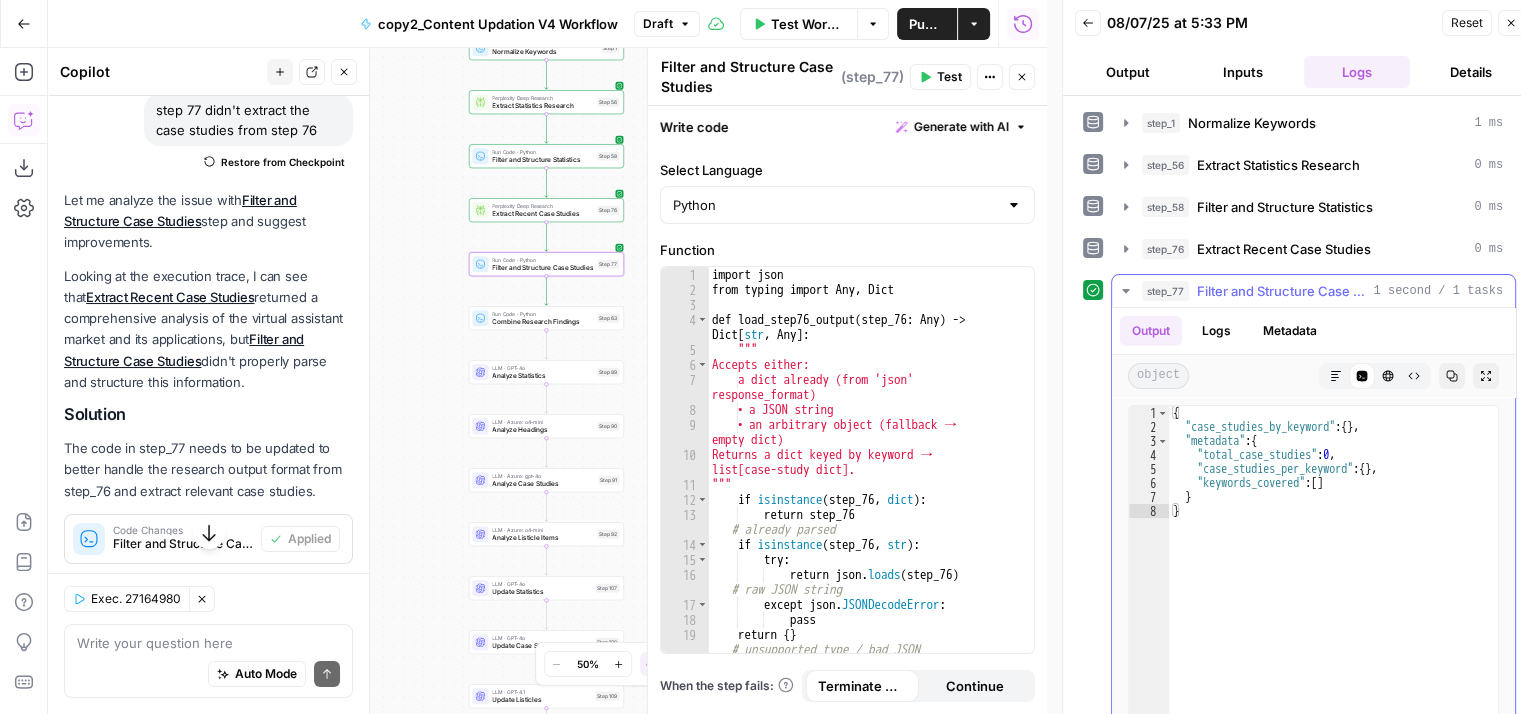 click on "Logs" at bounding box center [1216, 331] 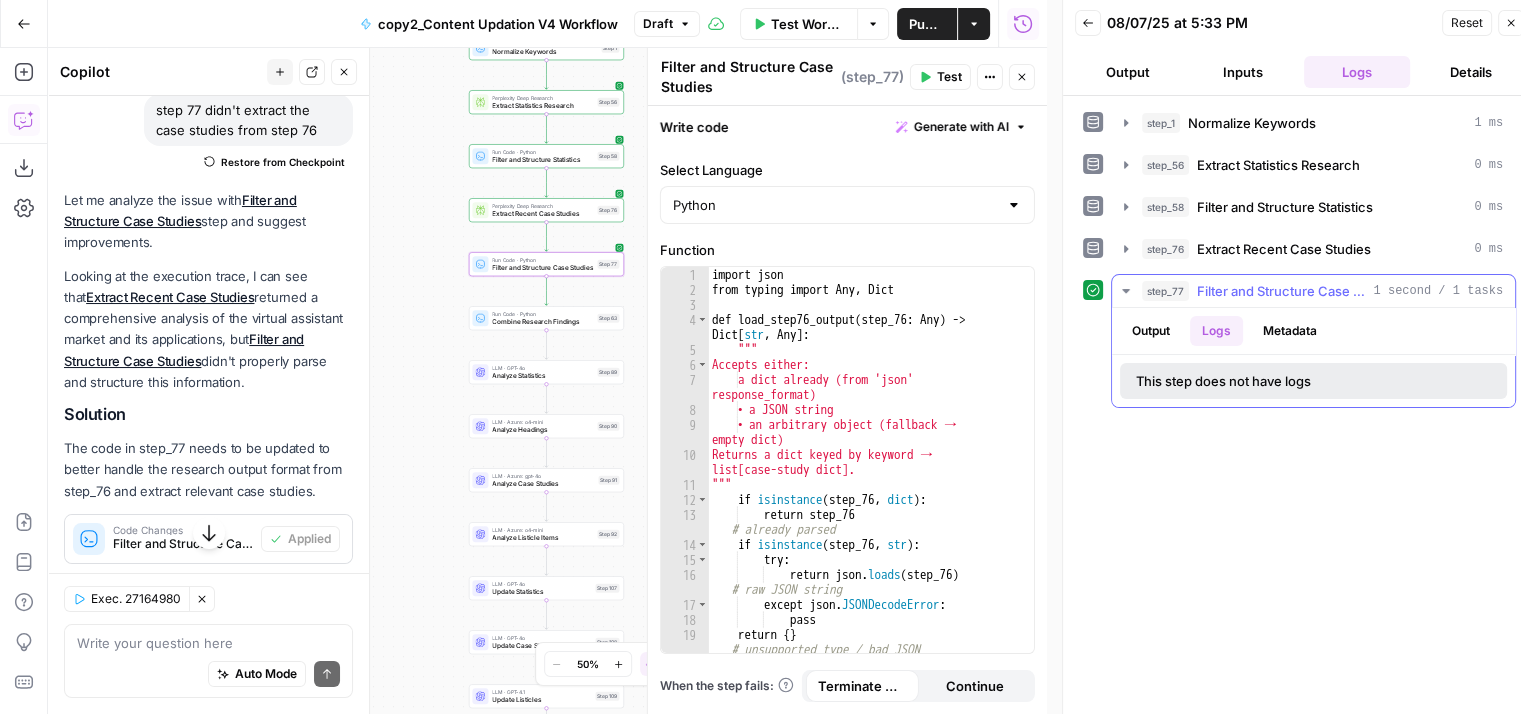 click on "Output" at bounding box center (1151, 331) 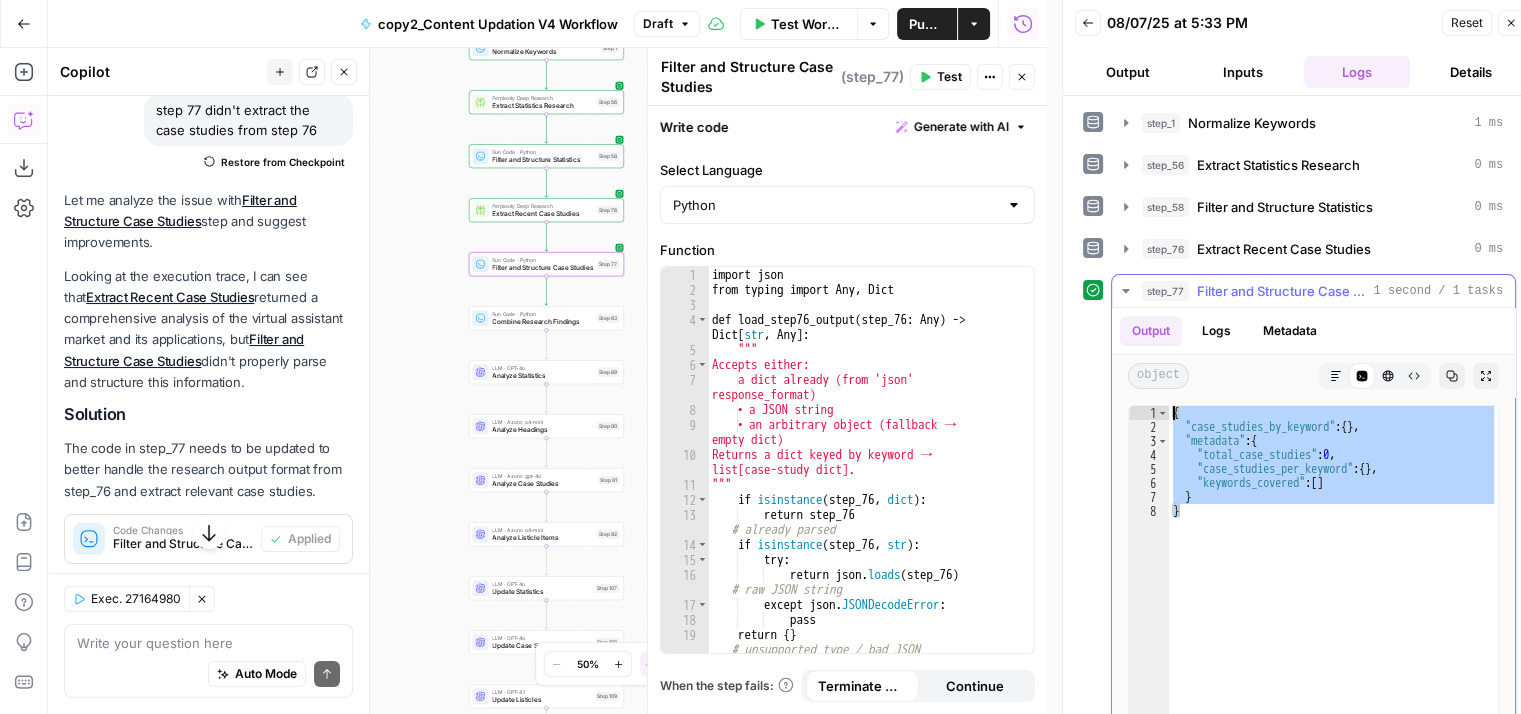 drag, startPoint x: 1190, startPoint y: 532, endPoint x: 1154, endPoint y: 402, distance: 134.89255 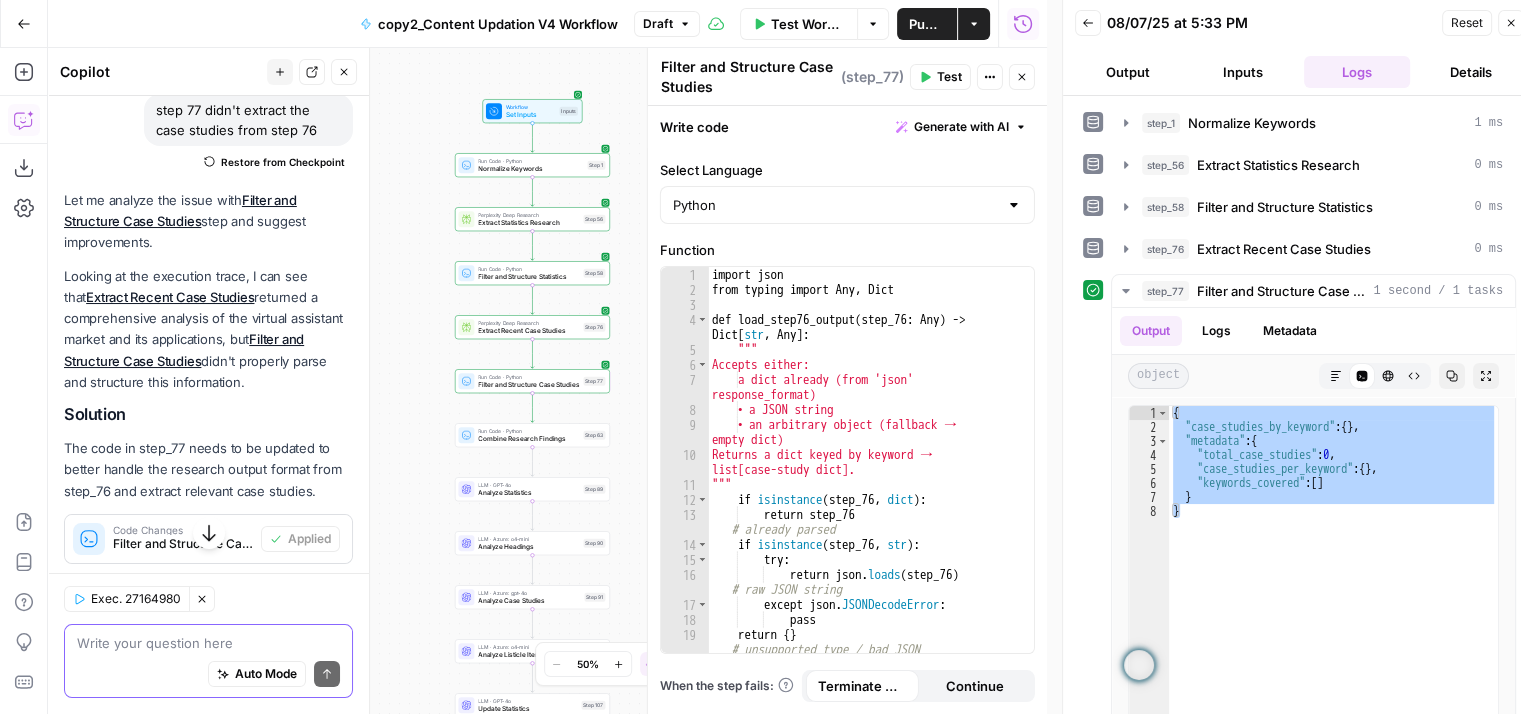click at bounding box center [208, 643] 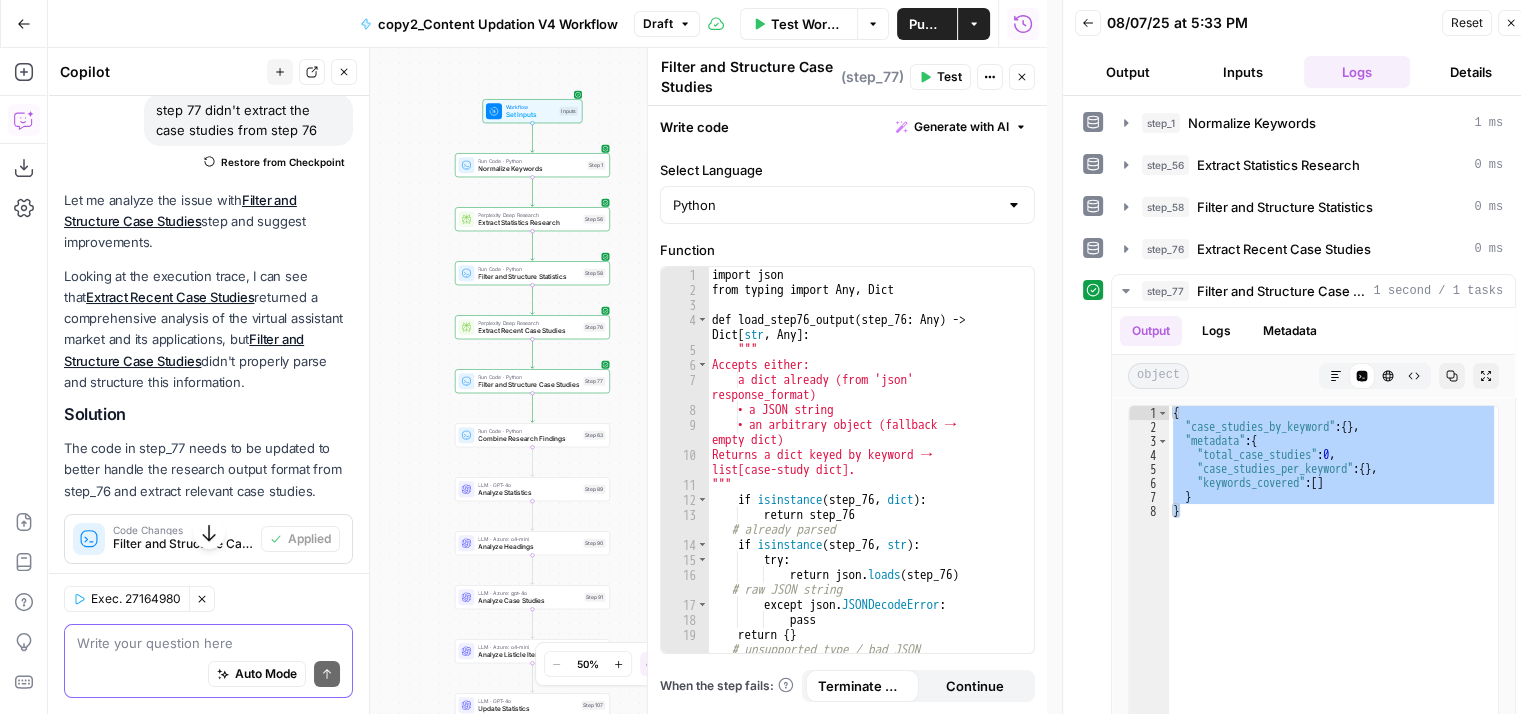 paste on "{
"case_studies_by_keyword": {},
"metadata": {
"total_case_studies": 0,
"case_studies_per_keyword": {},
"keywords_covered": []
}
}" 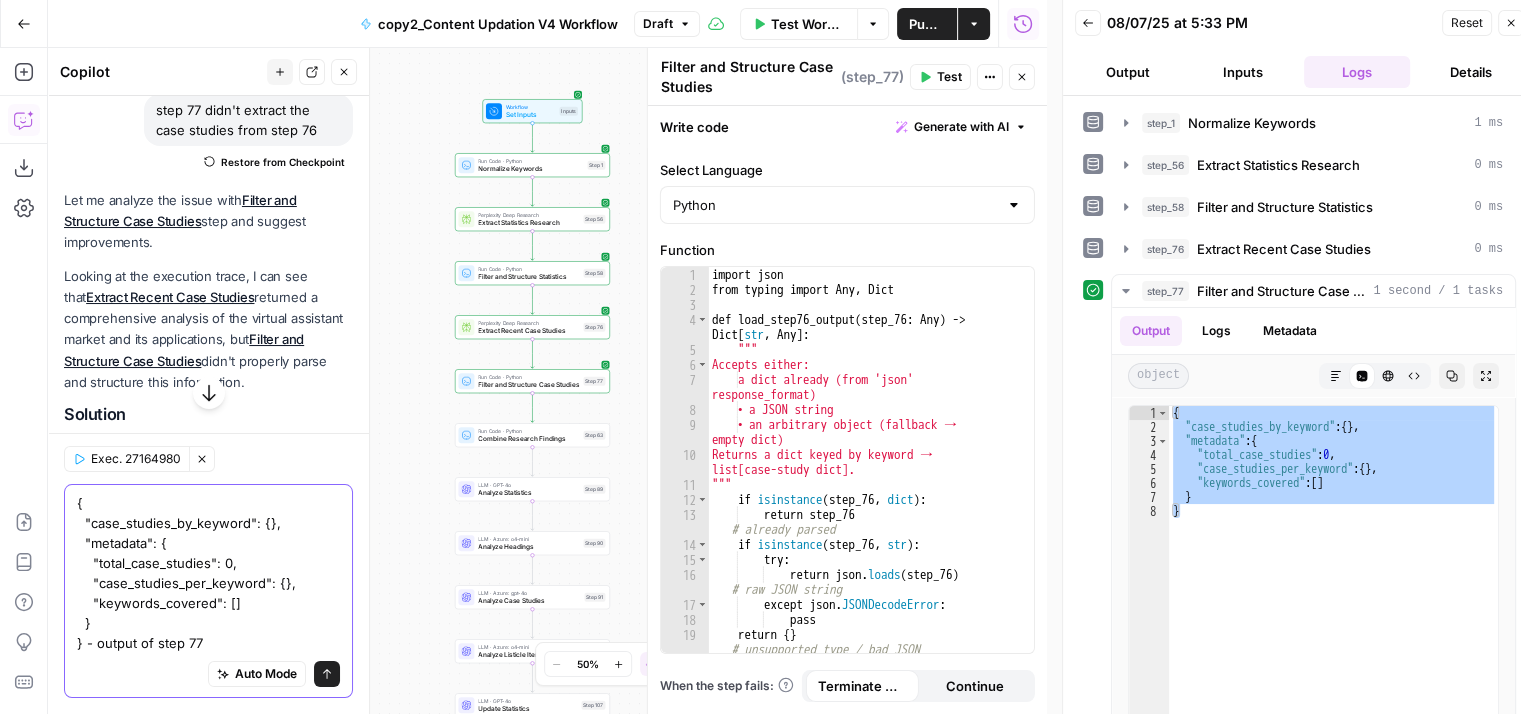 type on "{
"case_studies_by_keyword": {},
"metadata": {
"total_case_studies": 0,
"case_studies_per_keyword": {},
"keywords_covered": []
}
} - output of step 777" 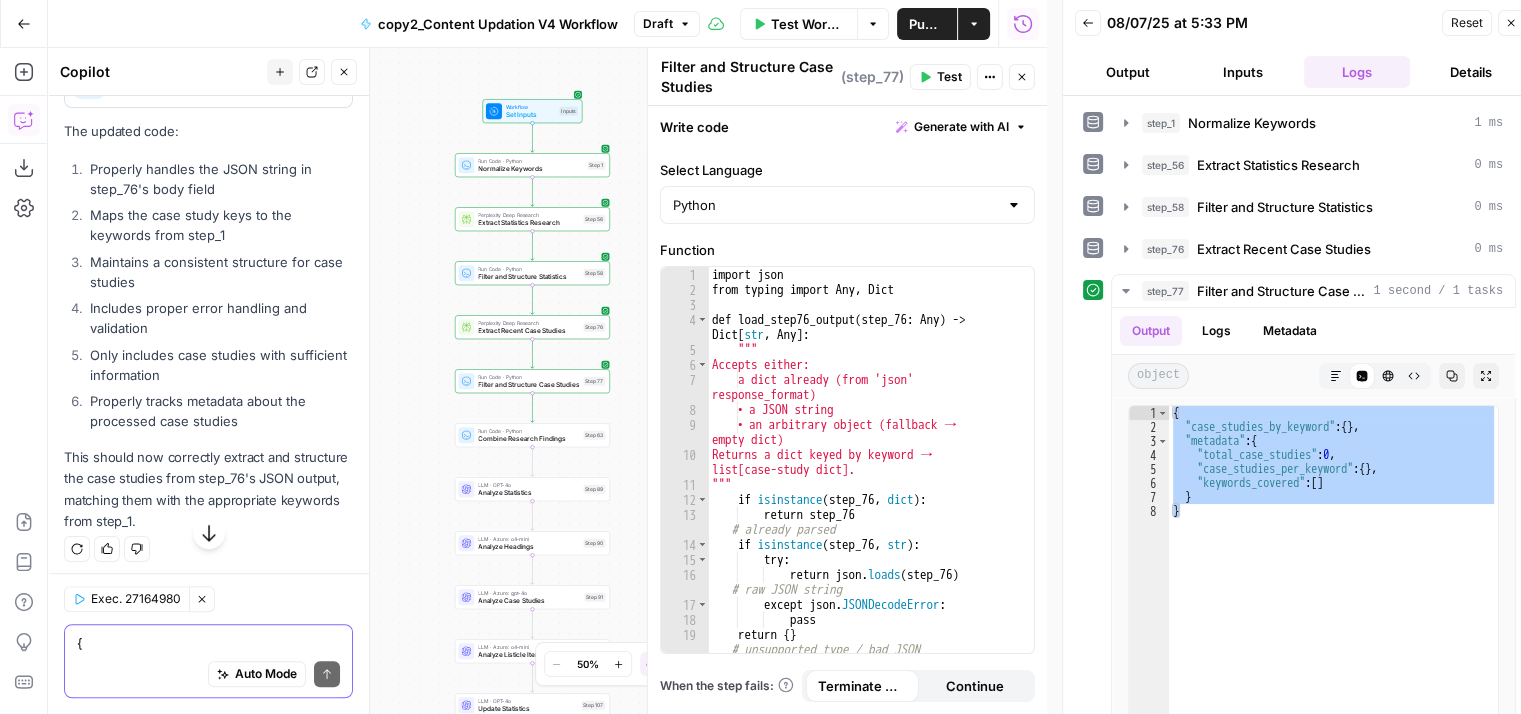 scroll, scrollTop: 1585, scrollLeft: 0, axis: vertical 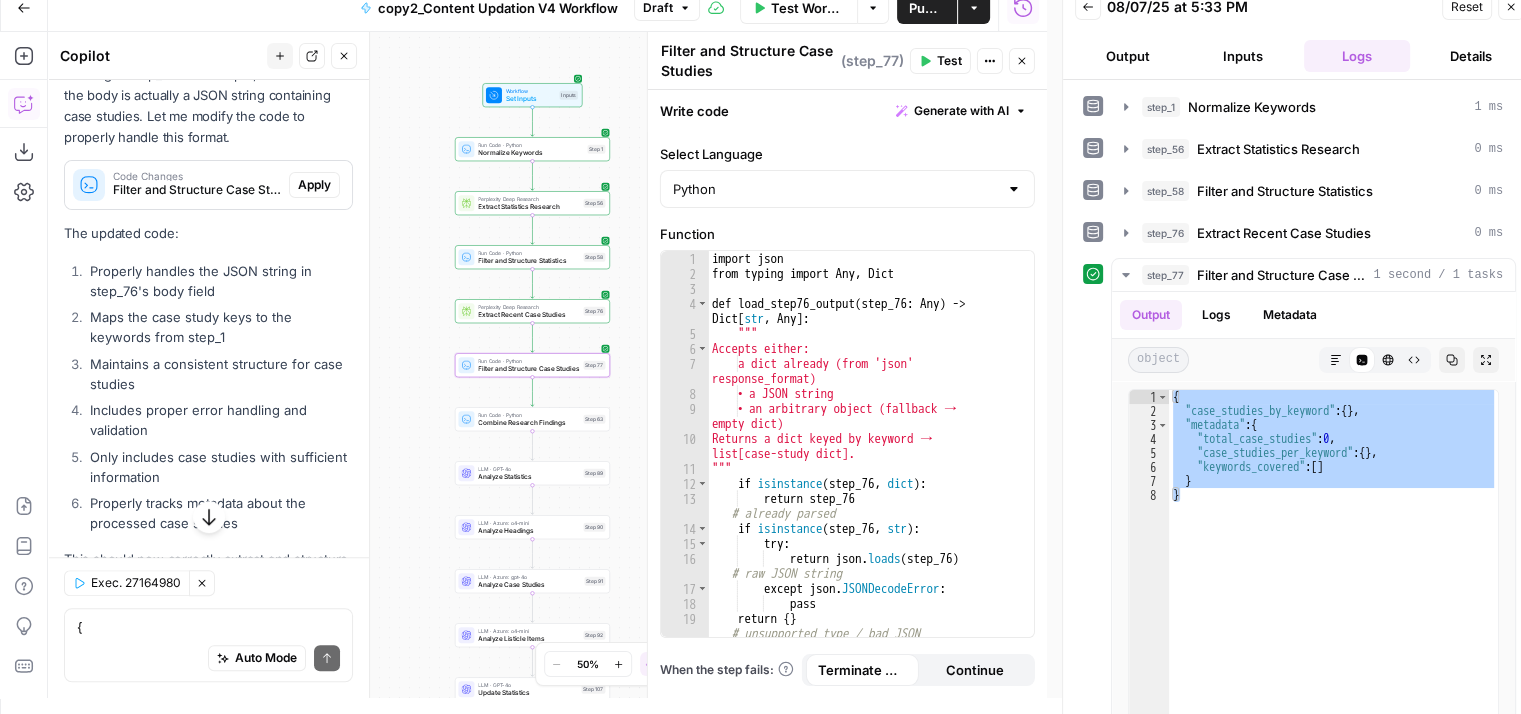 click on "Apply" at bounding box center (314, 185) 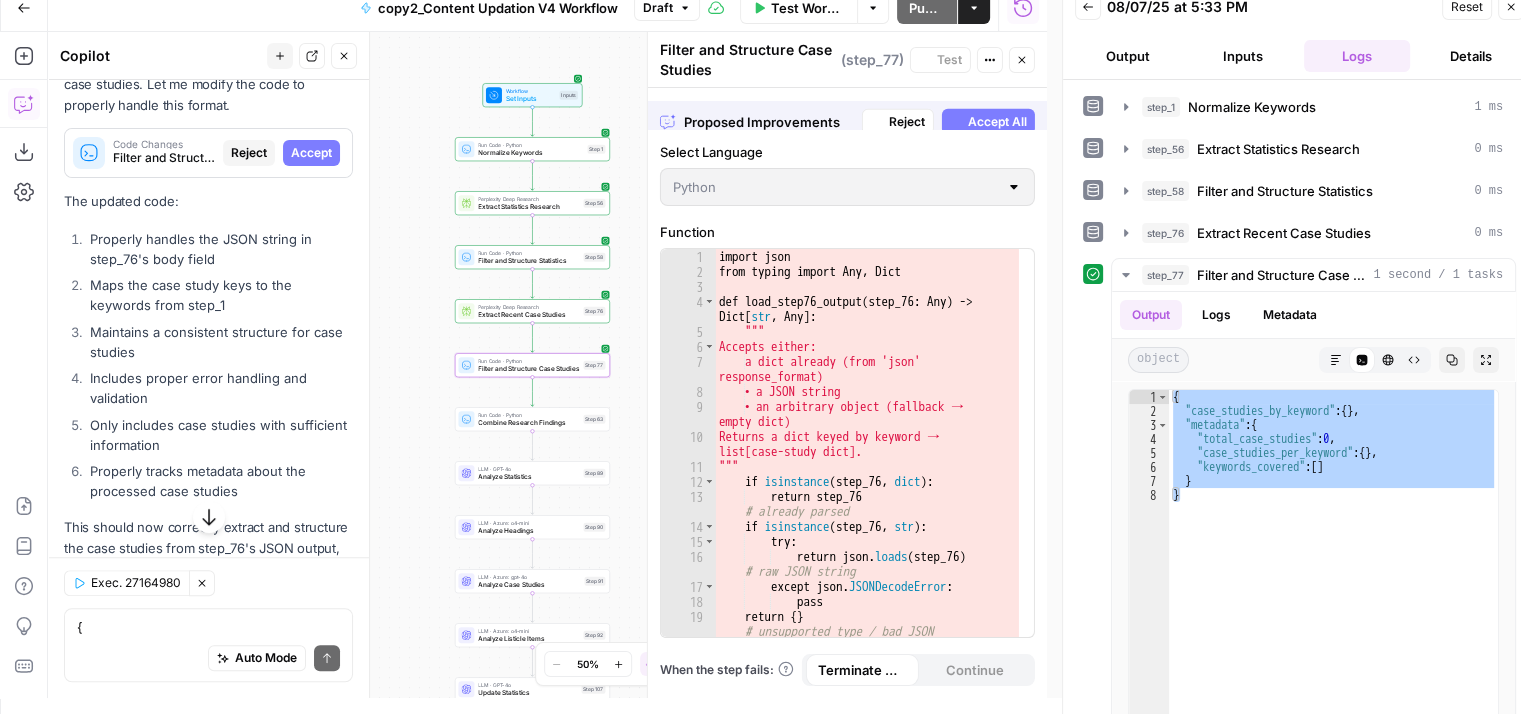 scroll, scrollTop: 1390, scrollLeft: 0, axis: vertical 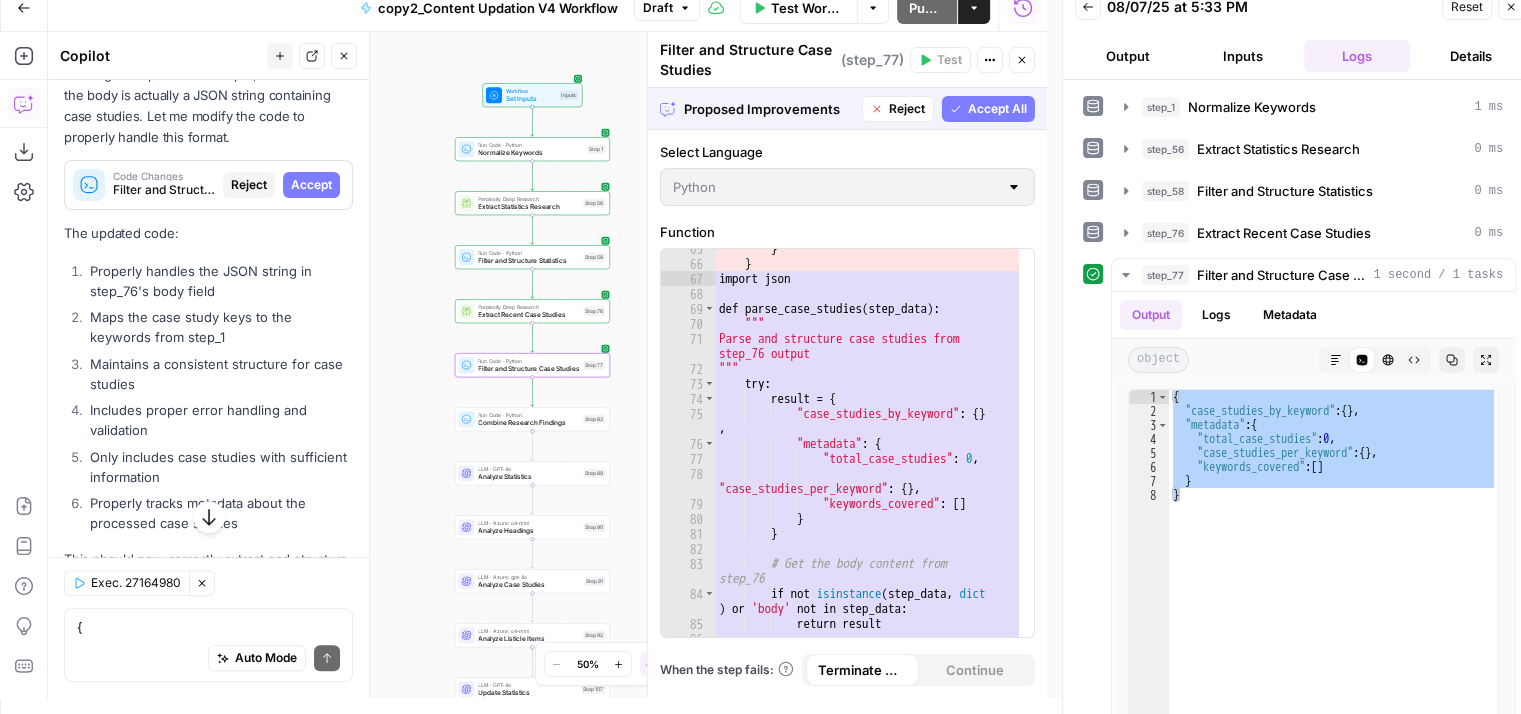 click on "Accept" at bounding box center [311, 185] 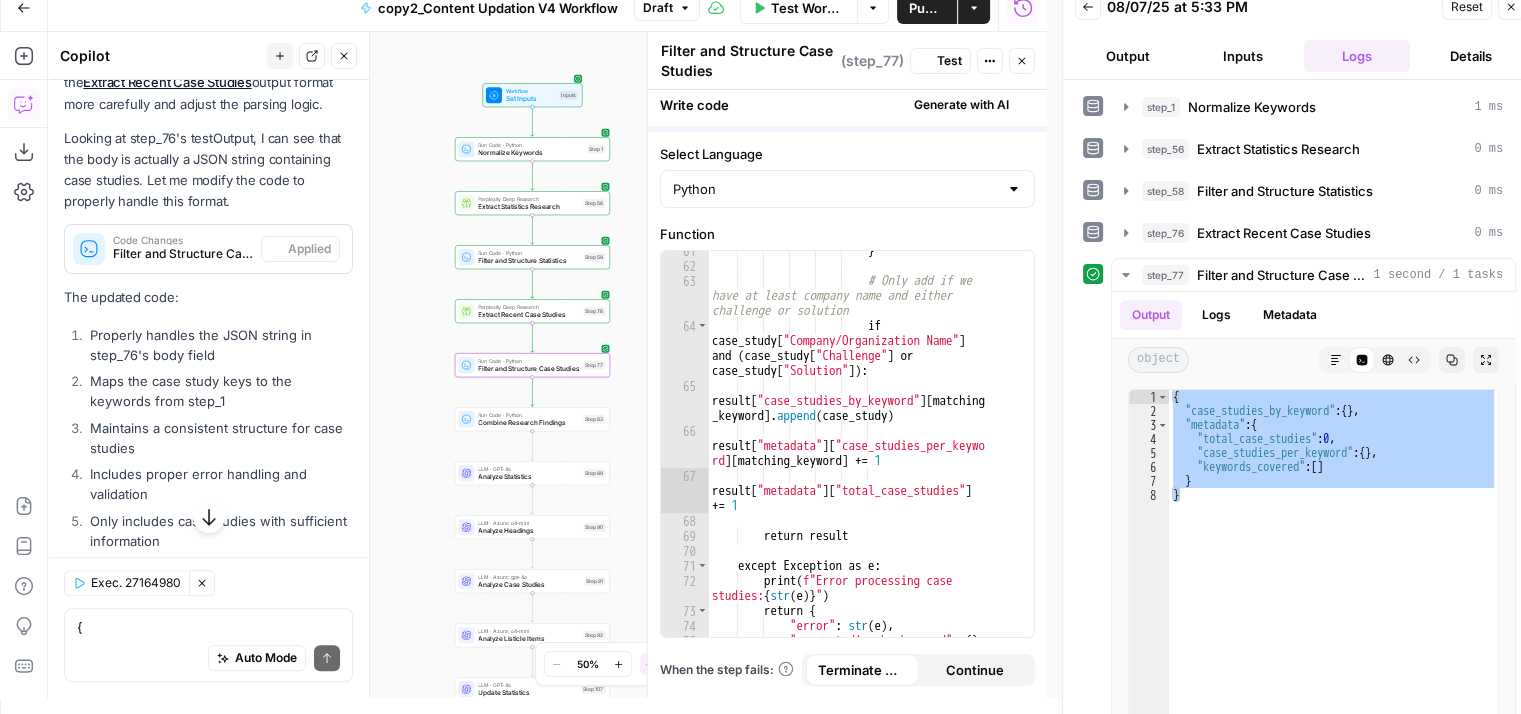 scroll, scrollTop: 1454, scrollLeft: 0, axis: vertical 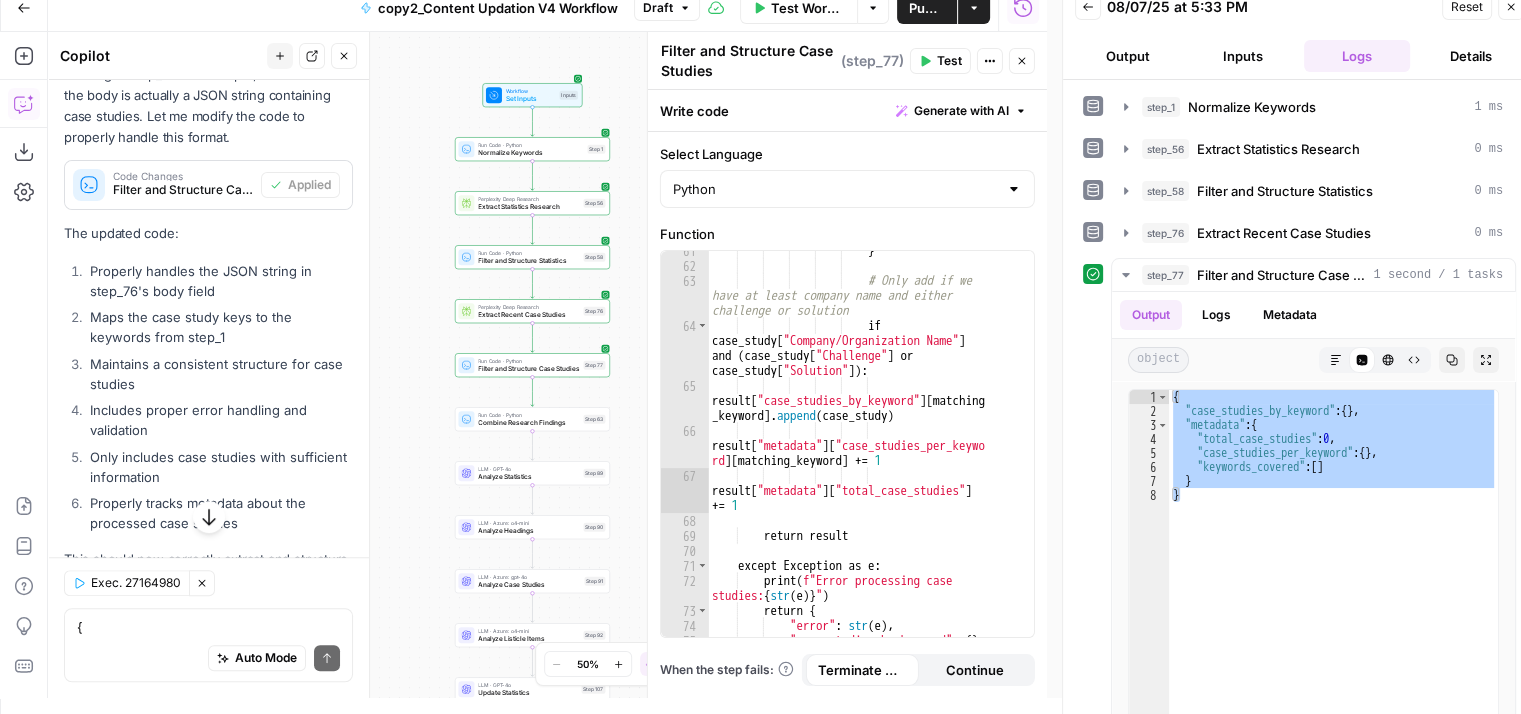 click on "Test" at bounding box center (949, 61) 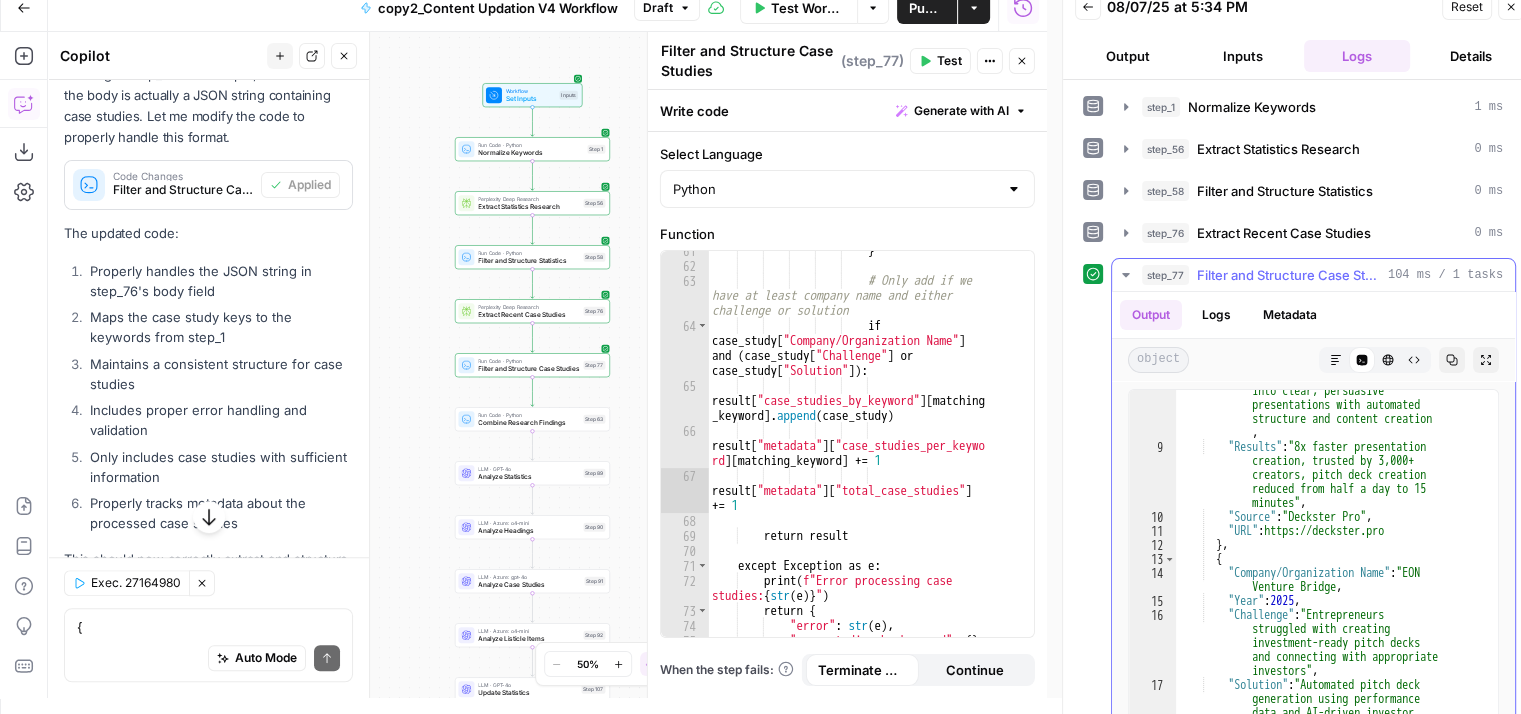 scroll, scrollTop: 202, scrollLeft: 0, axis: vertical 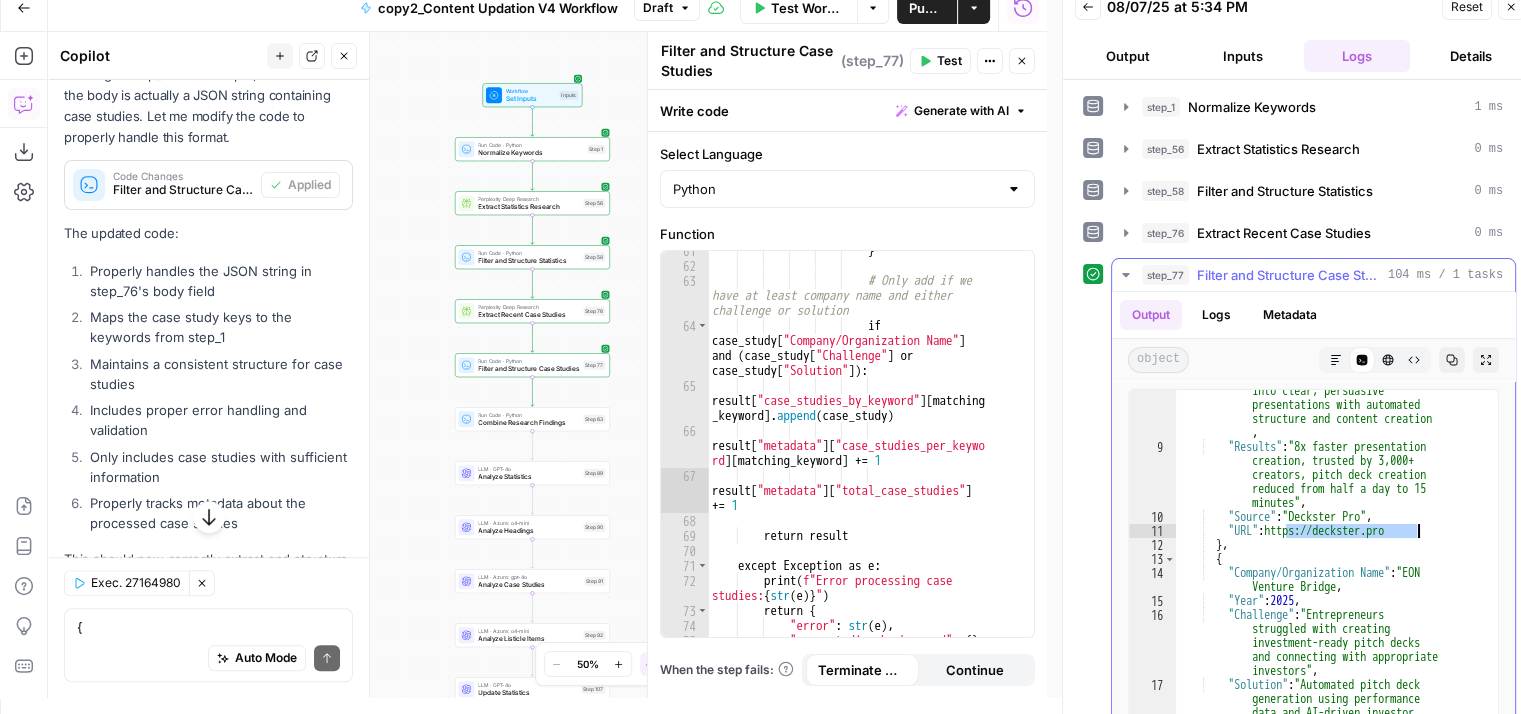 drag, startPoint x: 1284, startPoint y: 529, endPoint x: 1415, endPoint y: 521, distance: 131.24405 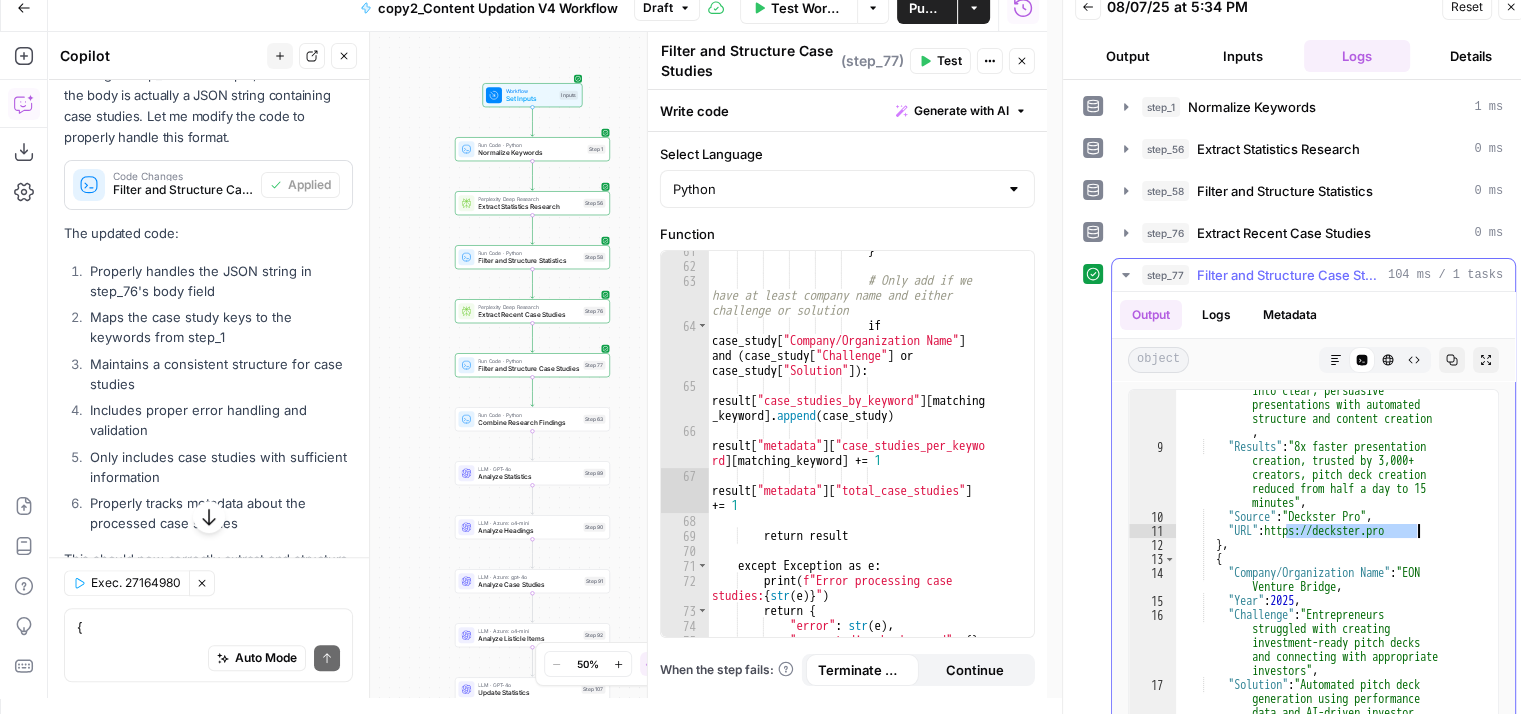 click on ""Solution" :  "AI thinking engine               that transforms messy ideas               into clear, persuasive               presentations with automated               structure and content creation"              ,           "Results" :  "8x faster presentation               creation, trusted by 3,000+               creators, pitch deck creation               reduced from half a day to 15               minutes" ,           "Source" :  "Deckster Pro" ,           "URL" :  "https://deckster.pro"         } ,         {           "Company/Organization Name" :  "EON               Venture Bridge" ,           "Year" :  2025 ,           "Challenge" :  "Entrepreneurs               struggled with creating               investment-ready pitch decks               and connecting with appropriate               investors" ,           "Solution" :  ," at bounding box center [1329, 630] 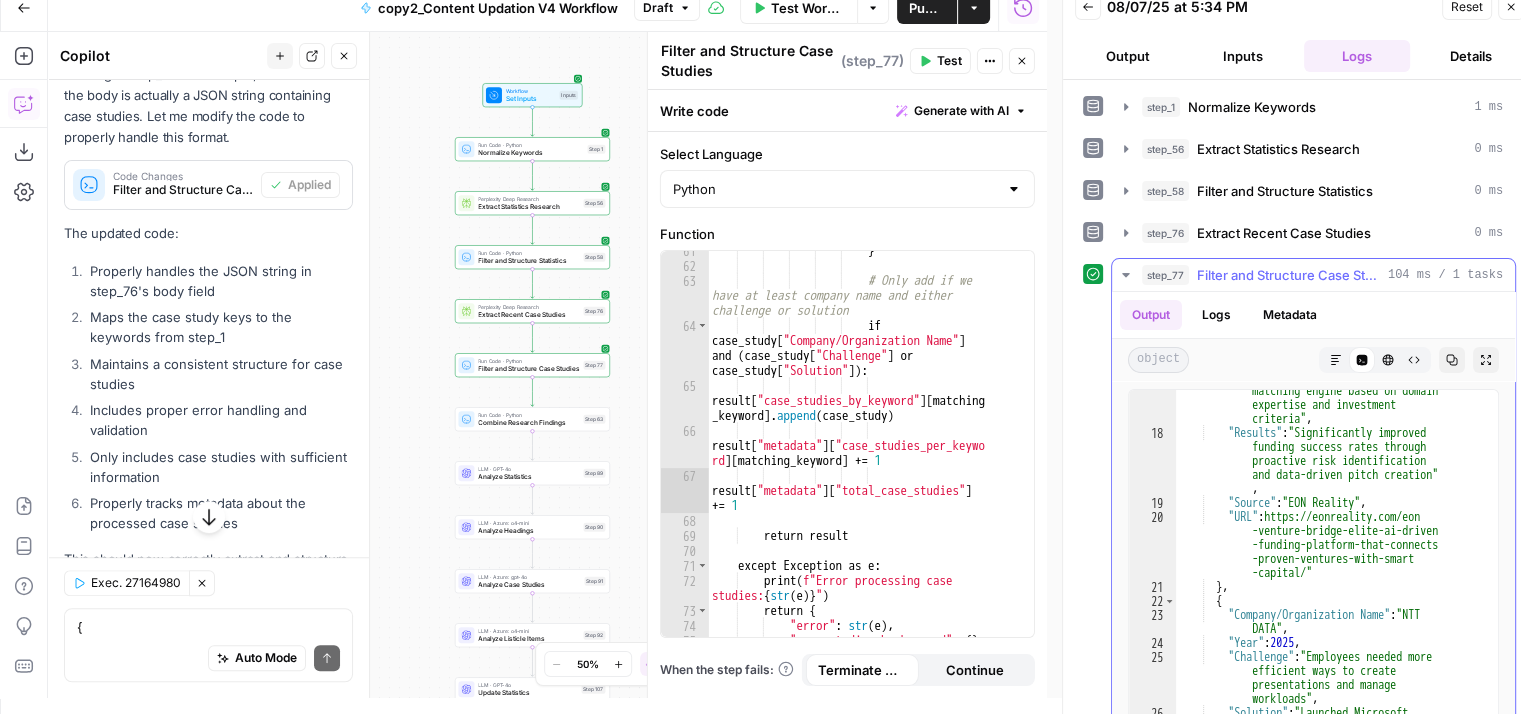 scroll, scrollTop: 539, scrollLeft: 0, axis: vertical 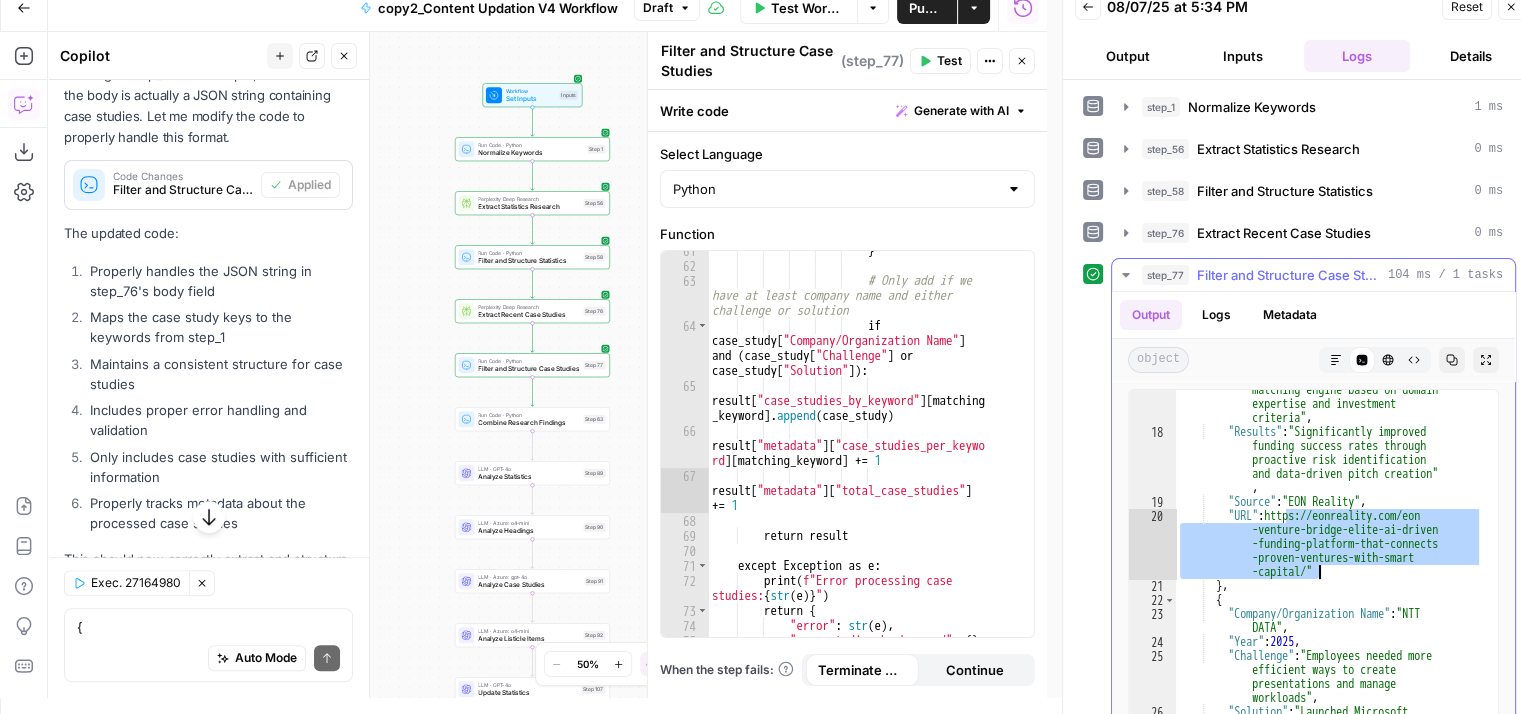 drag, startPoint x: 1283, startPoint y: 514, endPoint x: 1318, endPoint y: 569, distance: 65.192024 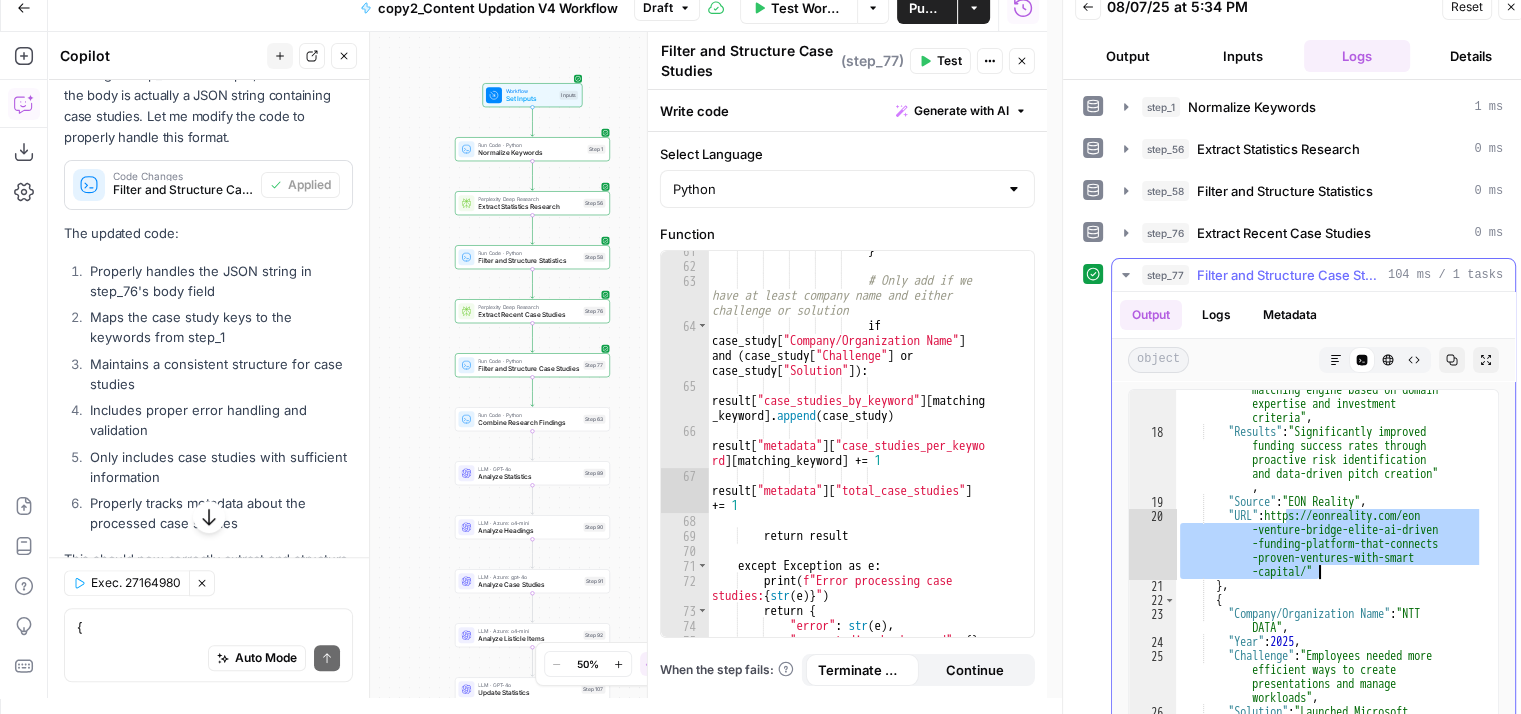click on ""Solution" :  "Automated pitch deck               generation using performance               data and AI-driven investor               matching engine based on domain               expertise and investment               criteria" ,           "Results" :  "Significantly improved               funding success rates through               proactive risk identification               and data-driven pitch creation"              ,           "Source" :  "EON Reality" ,           "URL" :  "https://eonreality.com/eon              -venture-bridge-elite-ai-driven              -funding-platform-that-connects              -proven-ventures-with-smart              -capital/"         } ,         {           "Company/Organization Name" :  "NTT               DATA" ,           "Year" :  2025 ,           "Challenge" :  "Employees needed more  workloads" ," at bounding box center [1329, 601] 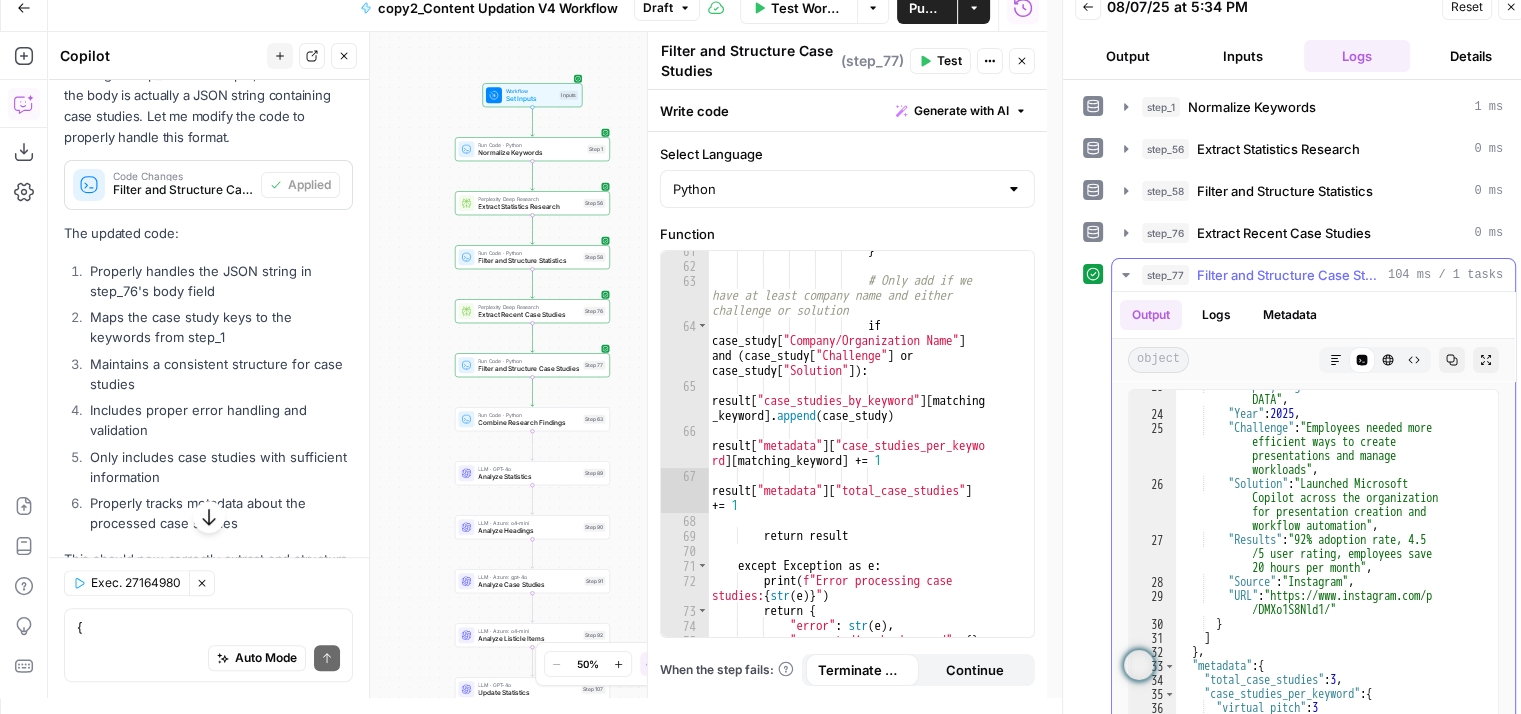scroll, scrollTop: 768, scrollLeft: 0, axis: vertical 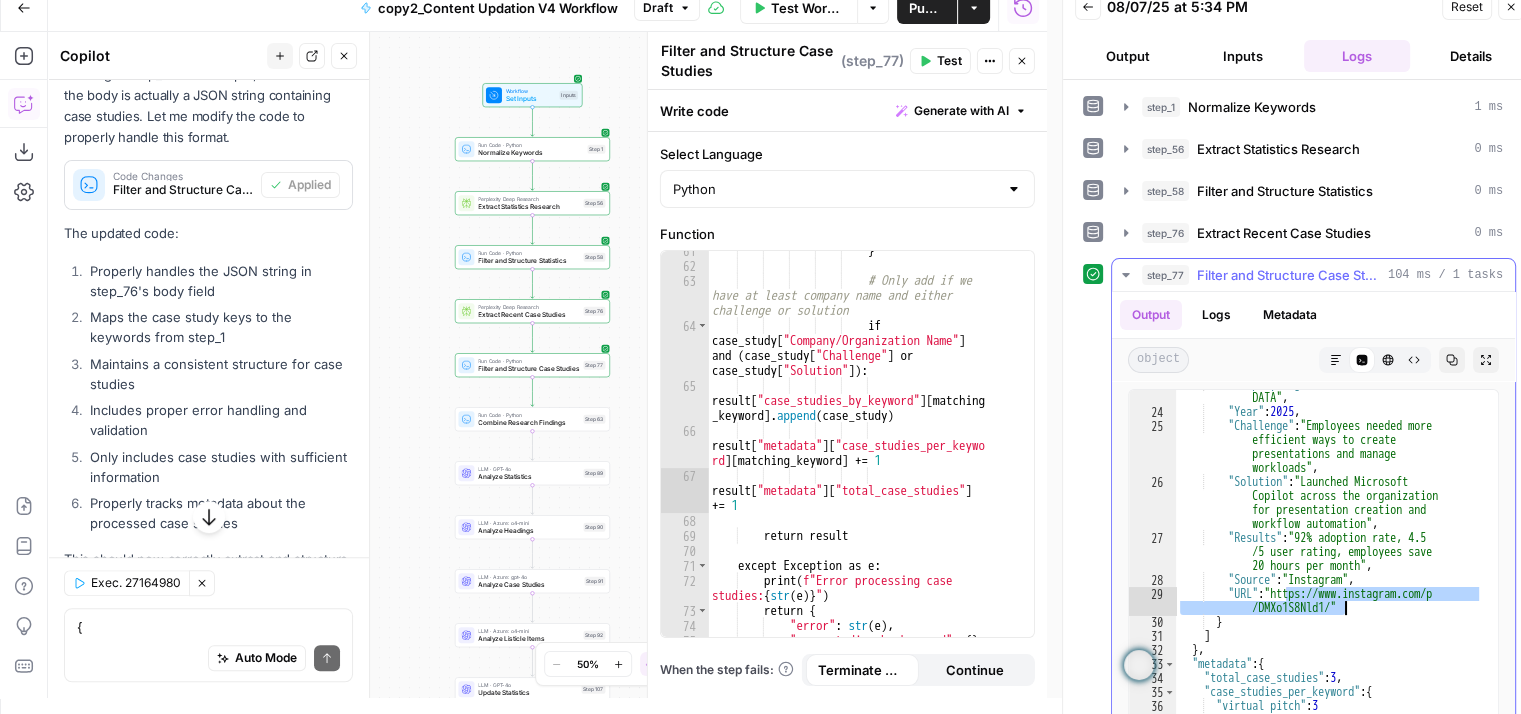 drag, startPoint x: 1288, startPoint y: 590, endPoint x: 1343, endPoint y: 605, distance: 57.00877 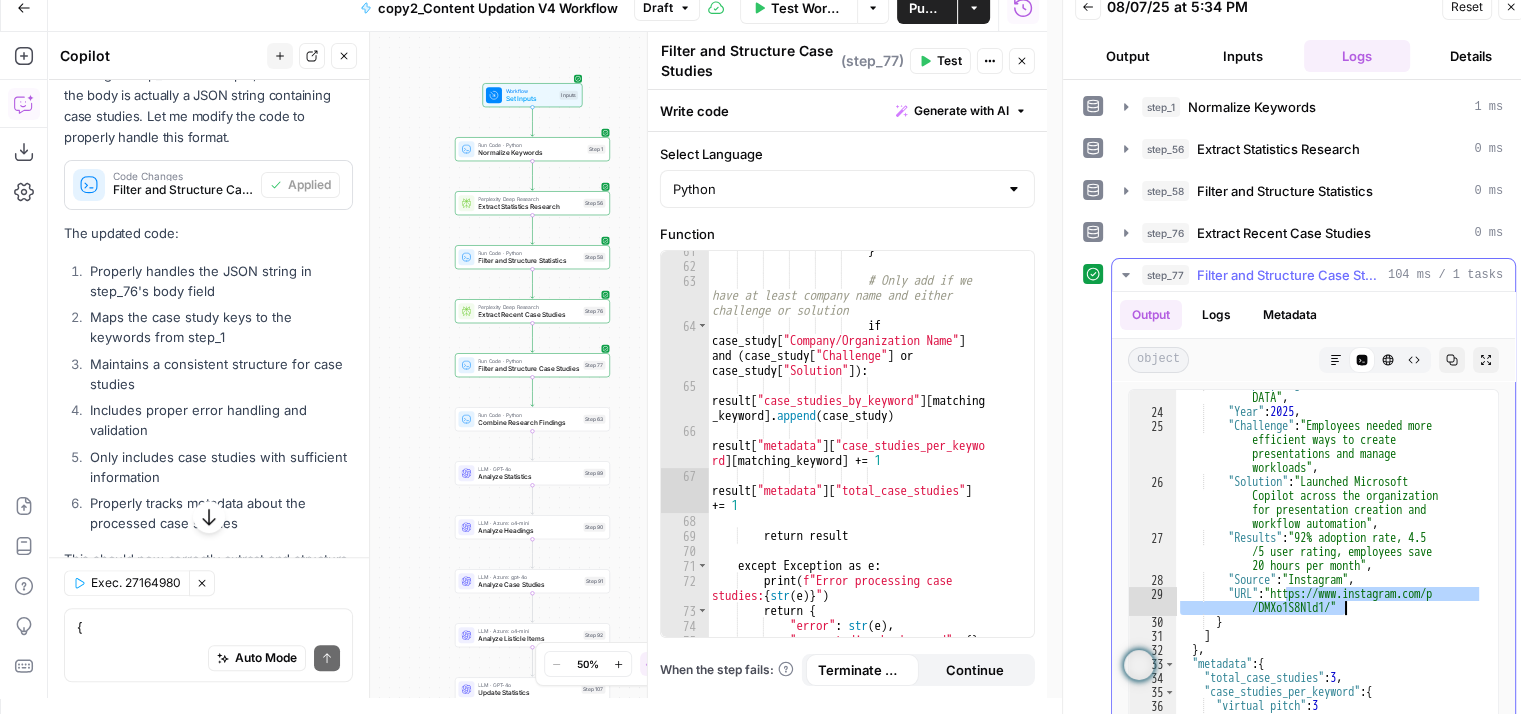 click on ""Company/Organization Name" :  "NTT               DATA" ,           "Year" :  2025 ,           "Challenge" :  "Employees needed more               efficient ways to create               presentations and manage               workloads" ,           "Solution" :  "Launched Microsoft               Copilot across the organization               for presentation creation and               workflow automation" ,           "Results" :  "92% adoption rate, 4.5              /5 user rating, employees save               20 hours per month" ,           "Source" :  "Instagram" ,           "URL" :  "https://www.instagram.com/p              /DMXo1S8Nld1/"         }      ]    } ,    "metadata" :  {      "total_case_studies" :  3 ,      "case_studies_per_keyword" :  {         "virtual pitch" :  3      } ,      "keywords_covered" :  [         "virtual pitch"      ]    }" at bounding box center [1329, 595] 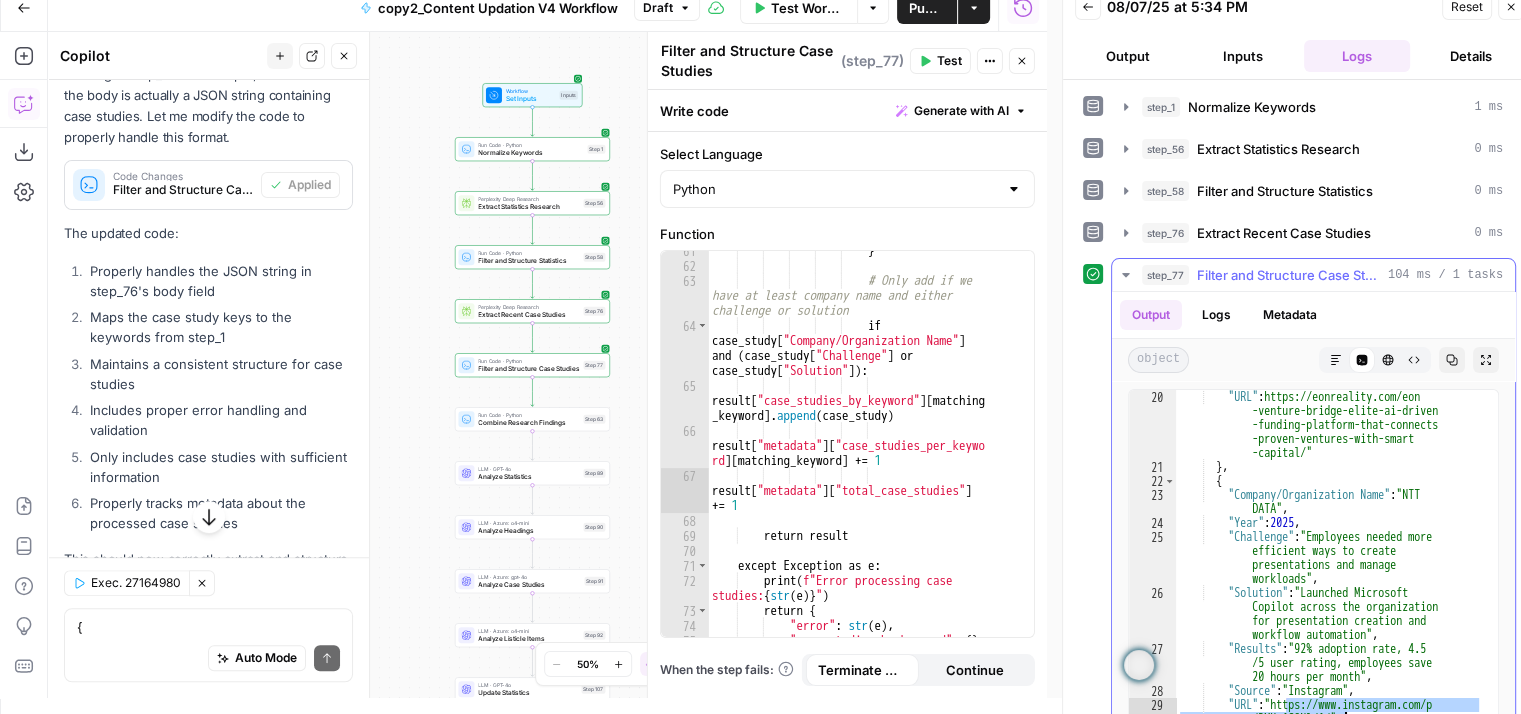 scroll, scrollTop: 629, scrollLeft: 0, axis: vertical 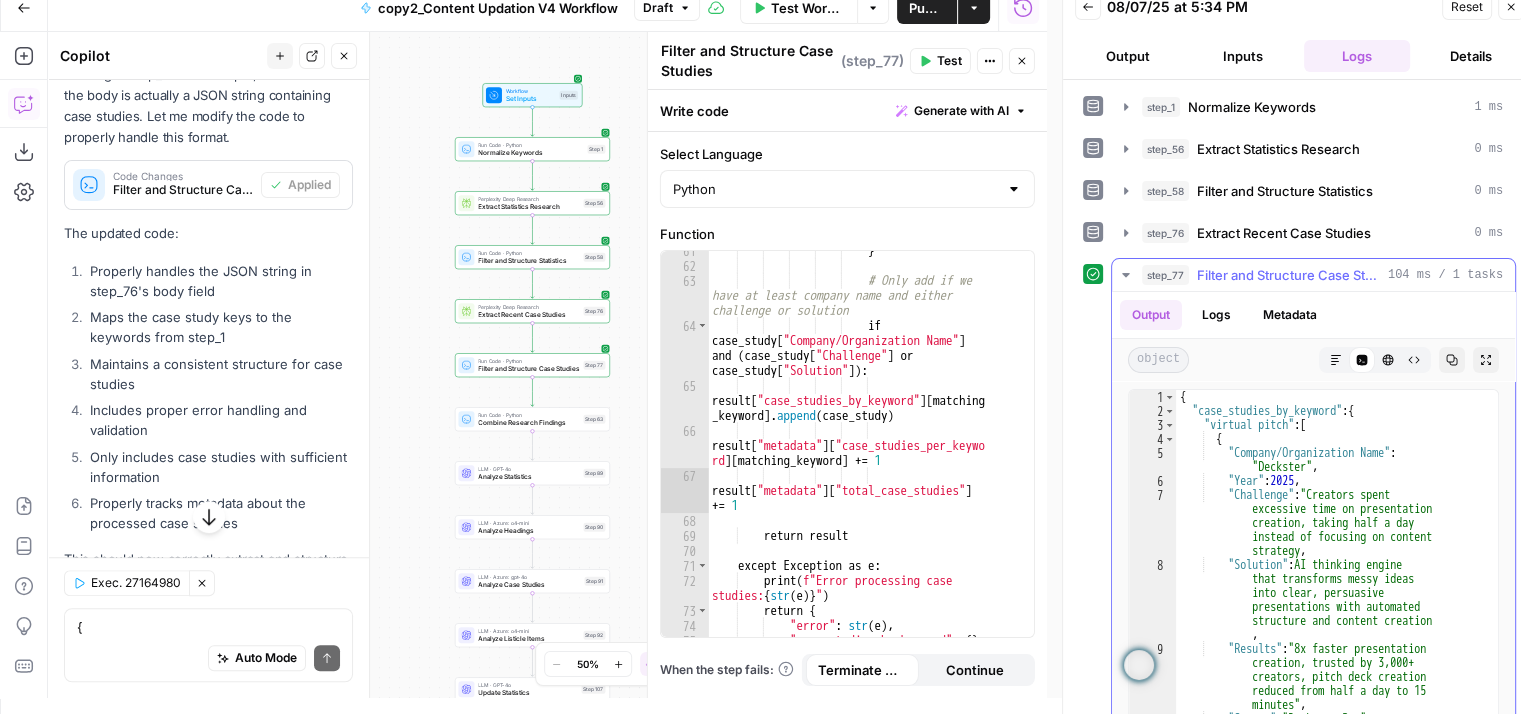 click on "104 ms / 1 tasks" at bounding box center [1445, 275] 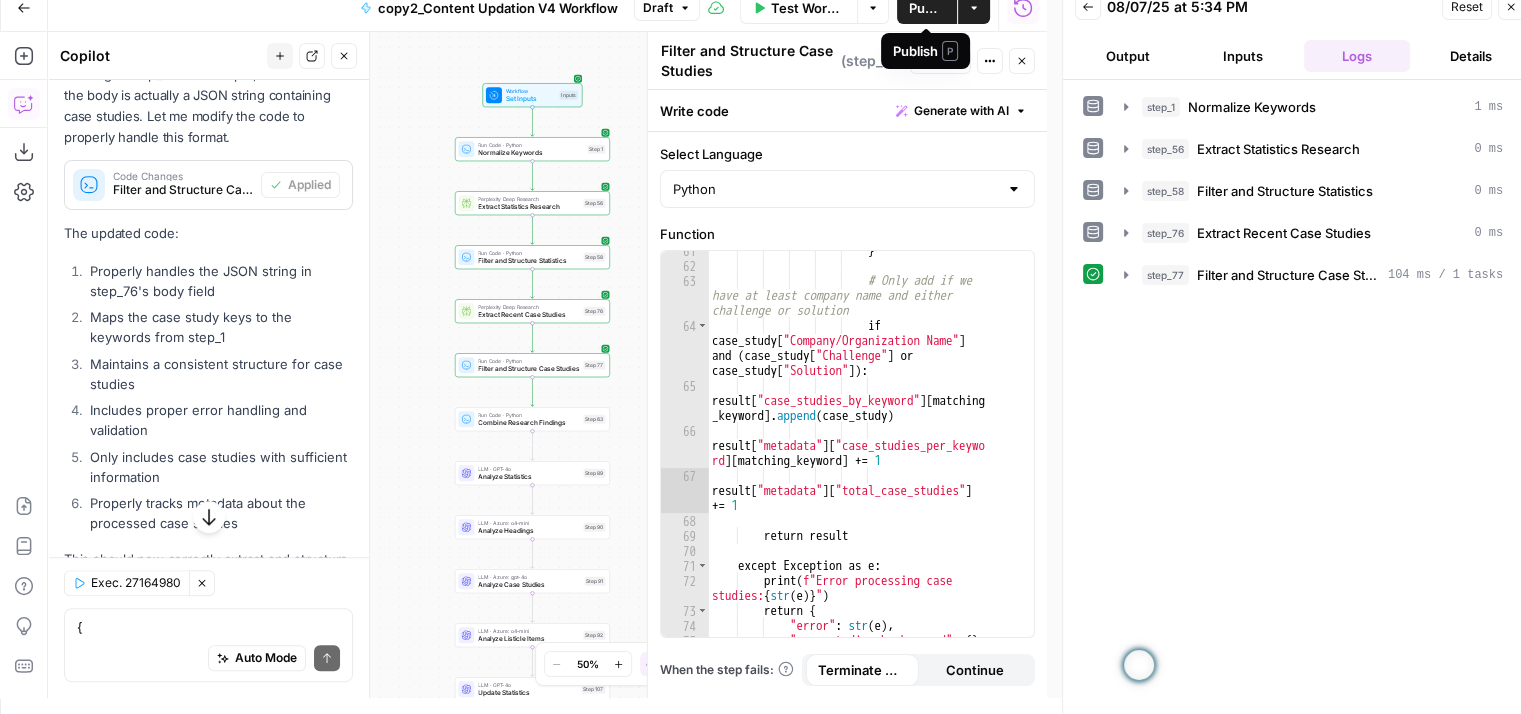 click on "Publish" at bounding box center (927, 8) 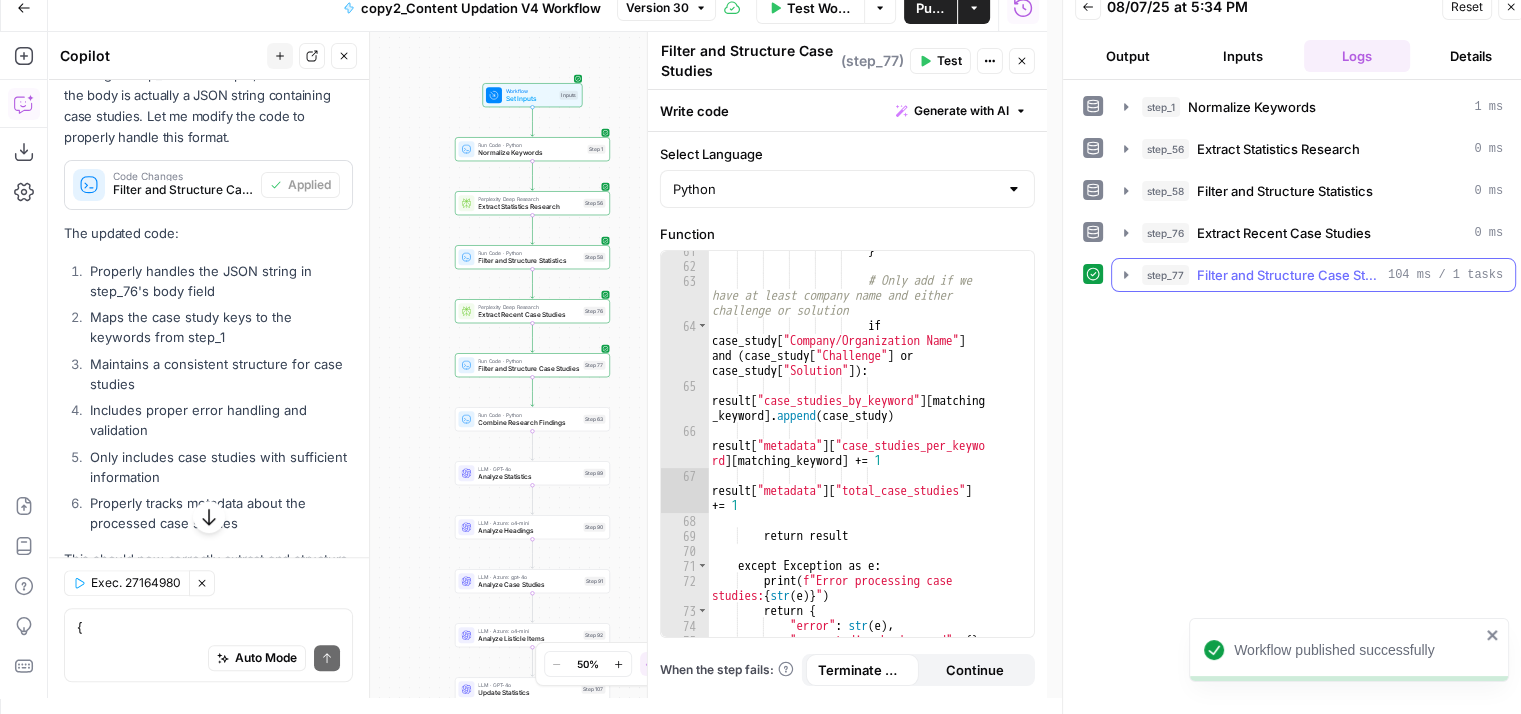 click on "Filter and Structure Case Studies" at bounding box center (1288, 275) 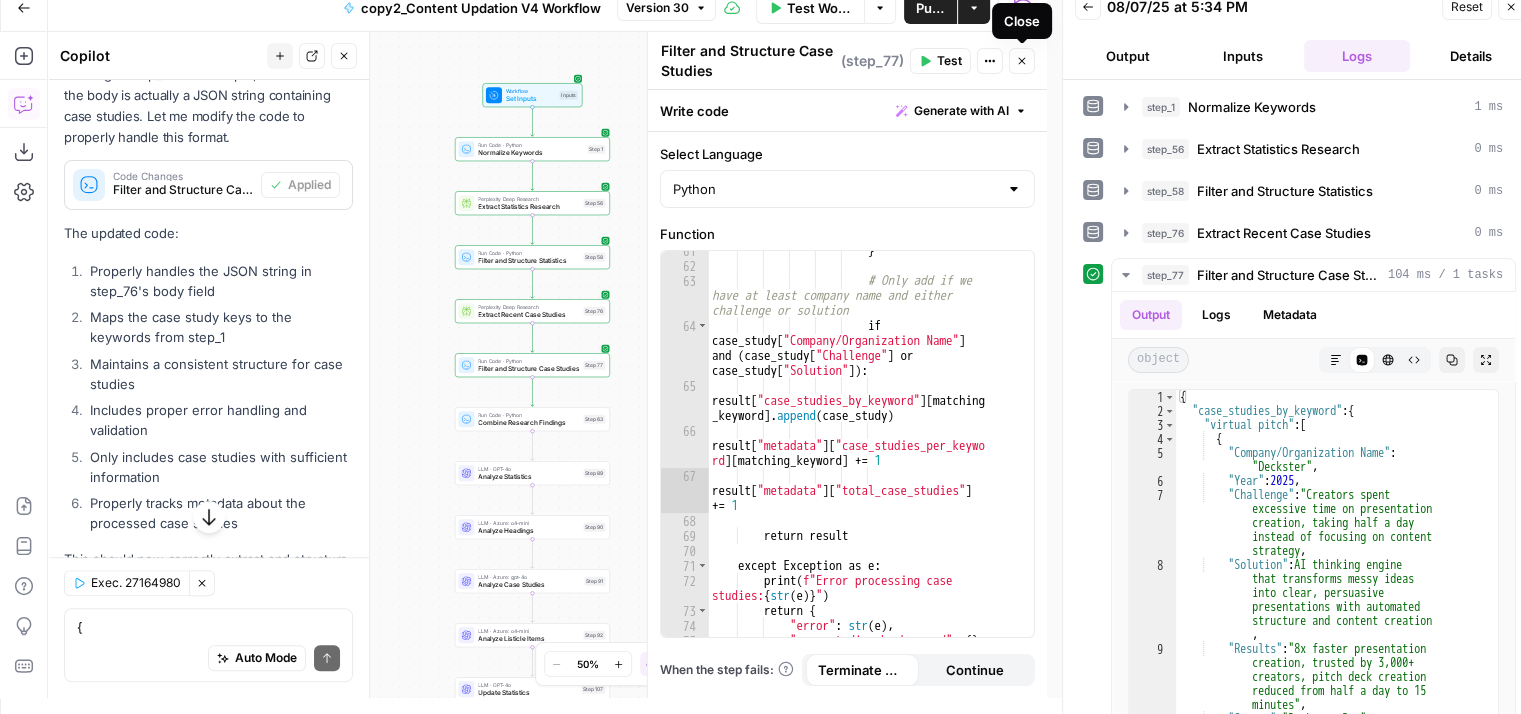 click 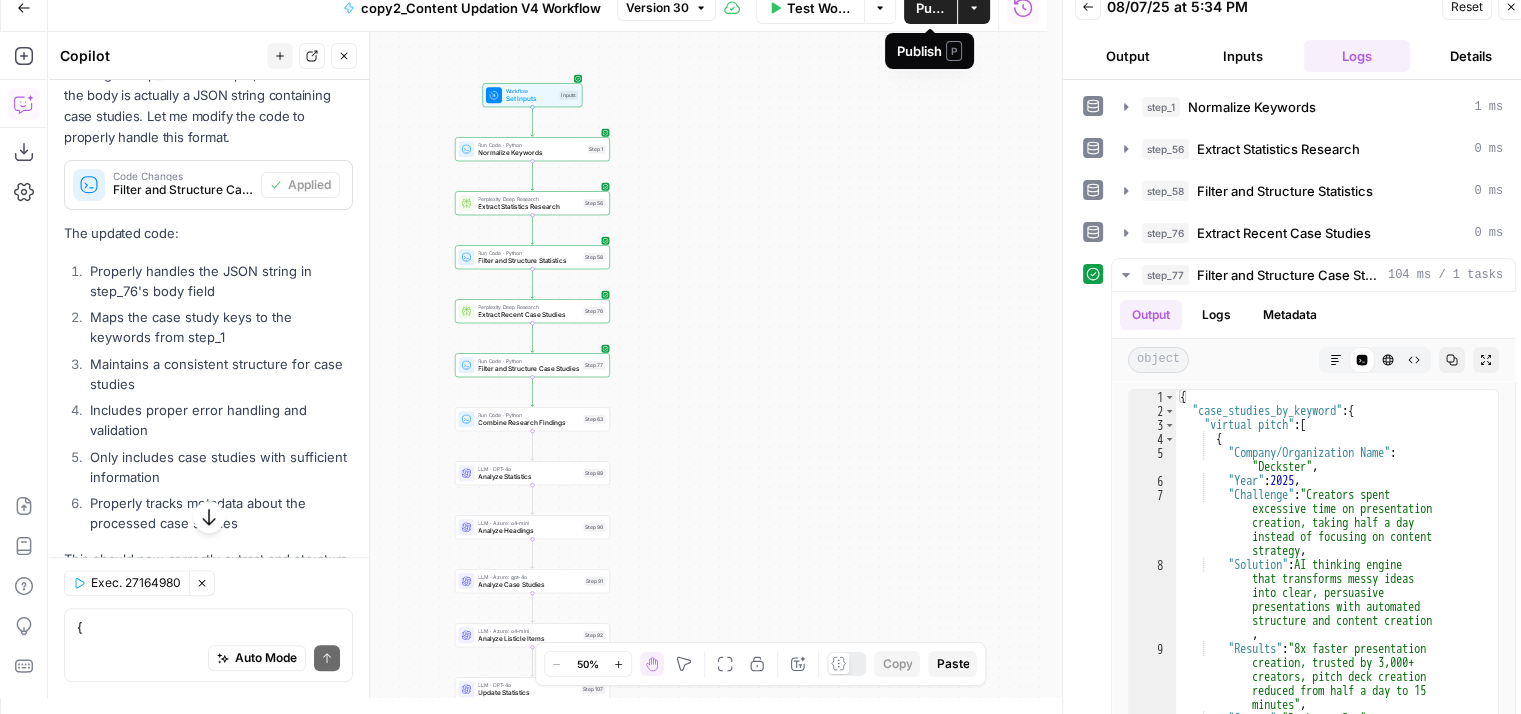 click on "Publish" at bounding box center (930, 8) 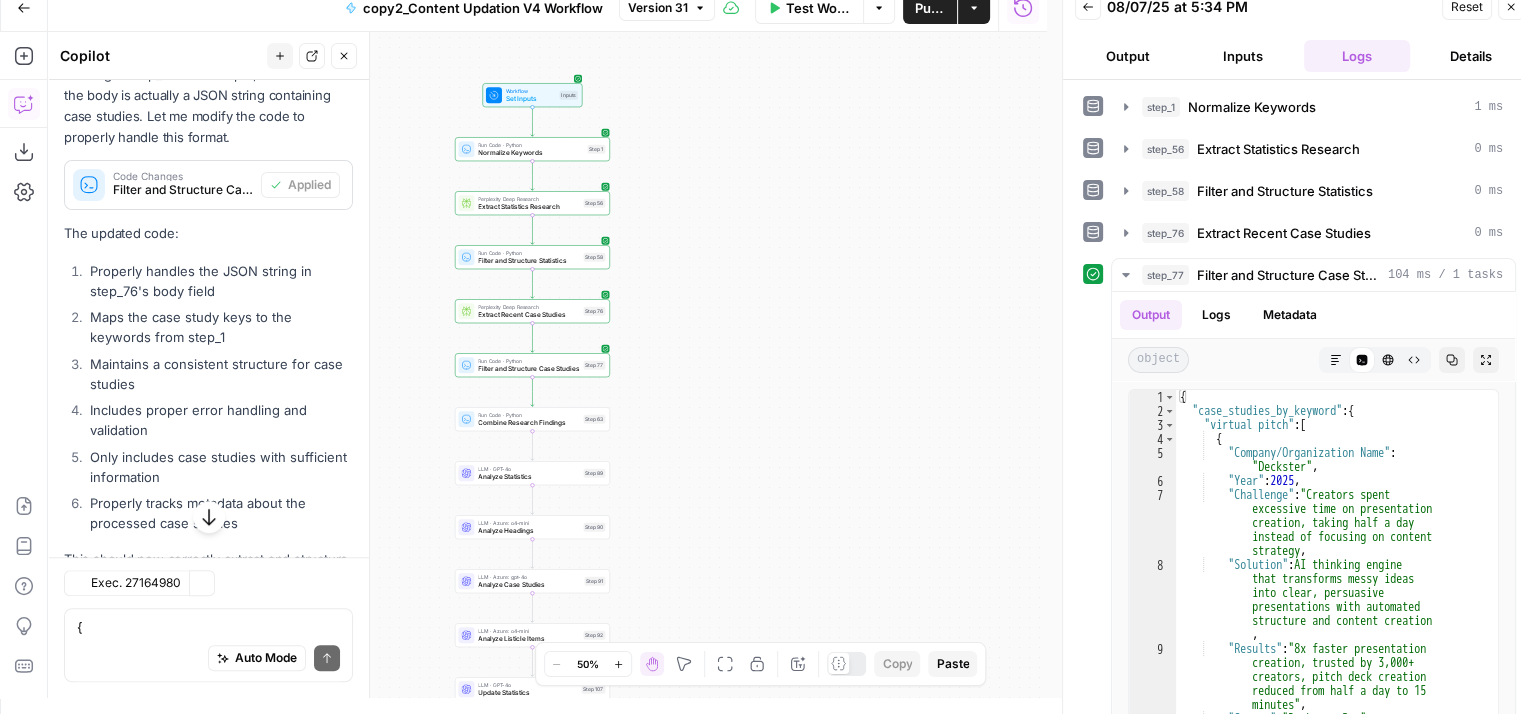 scroll, scrollTop: 1454, scrollLeft: 0, axis: vertical 